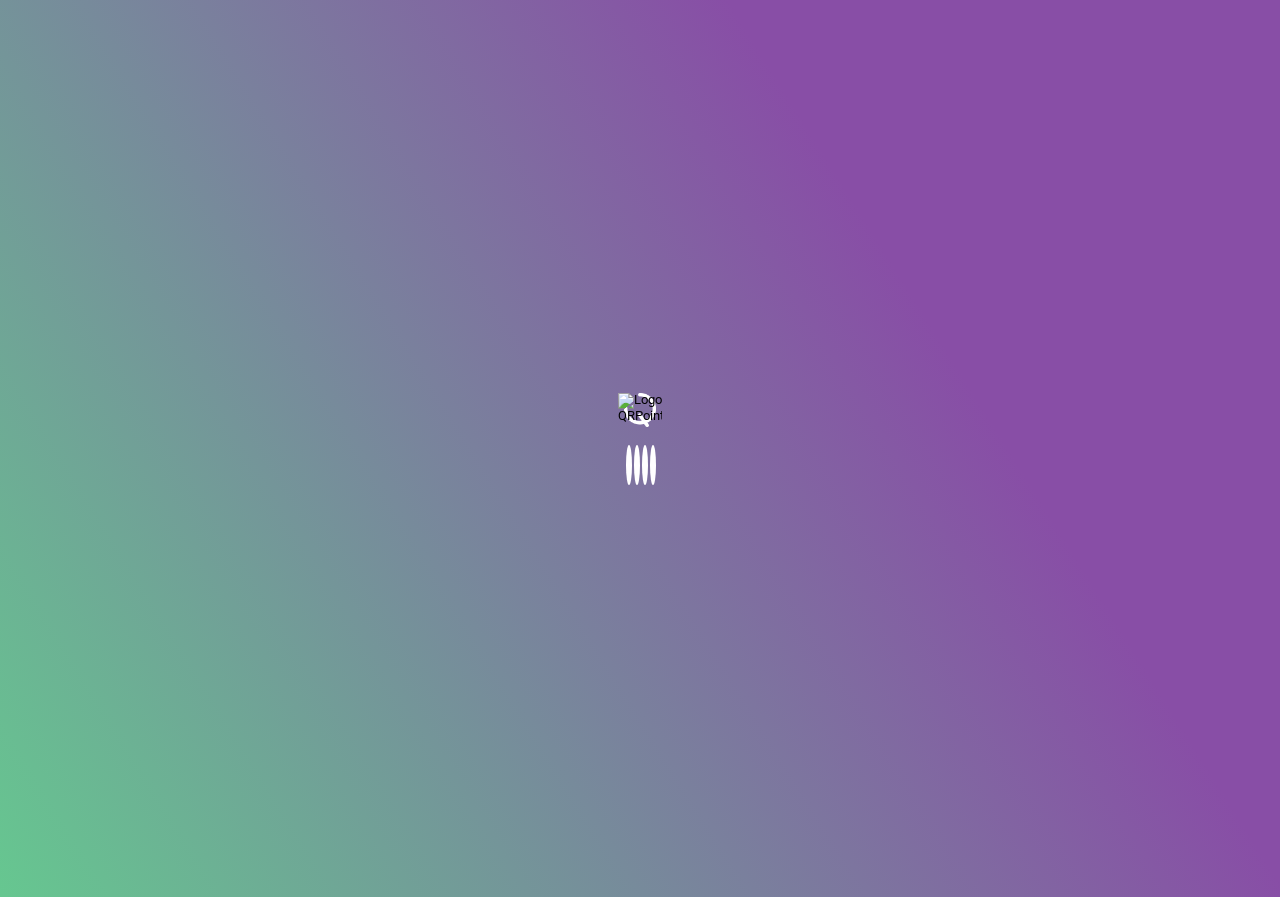 scroll, scrollTop: 0, scrollLeft: 0, axis: both 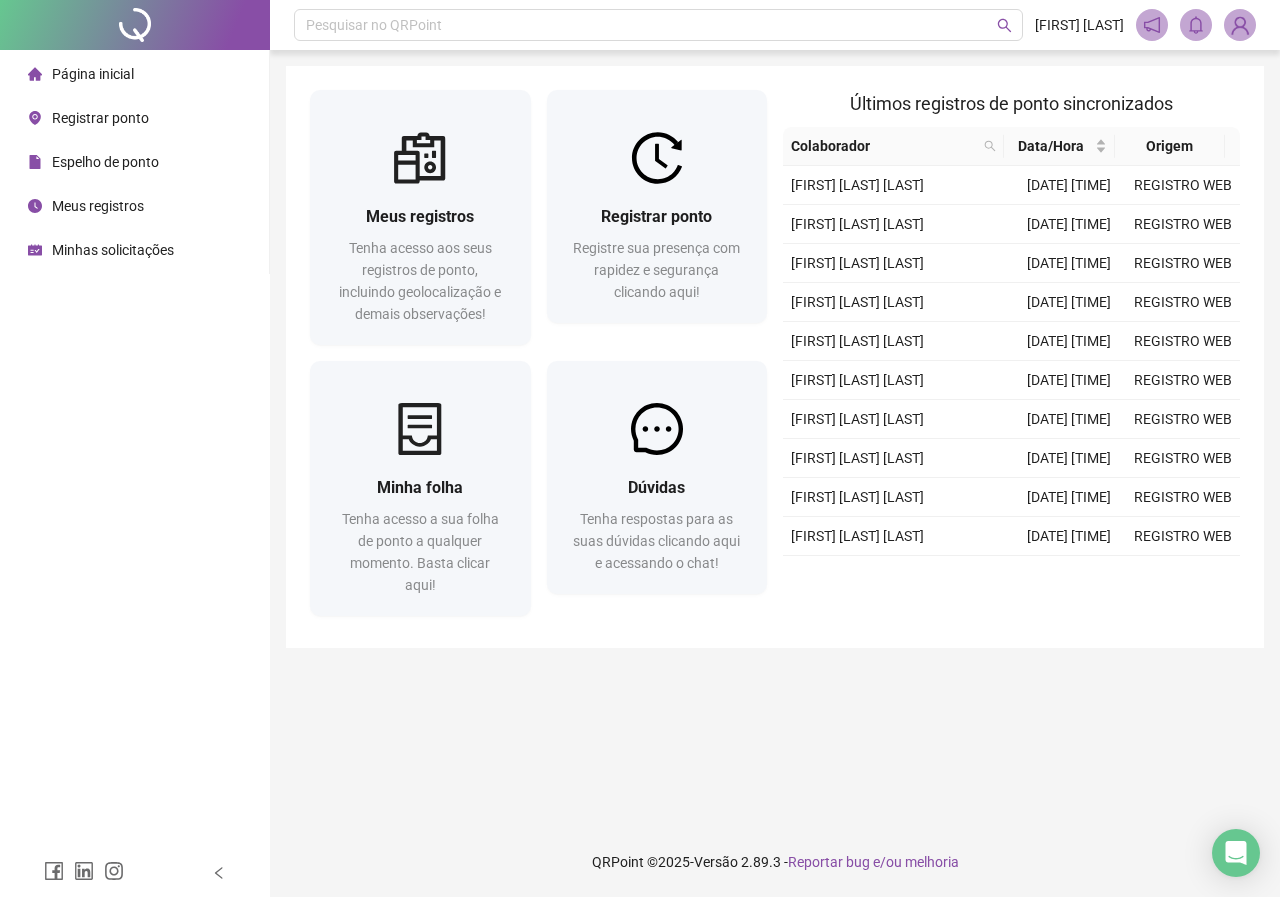 click on "Minhas solicitações" at bounding box center (113, 250) 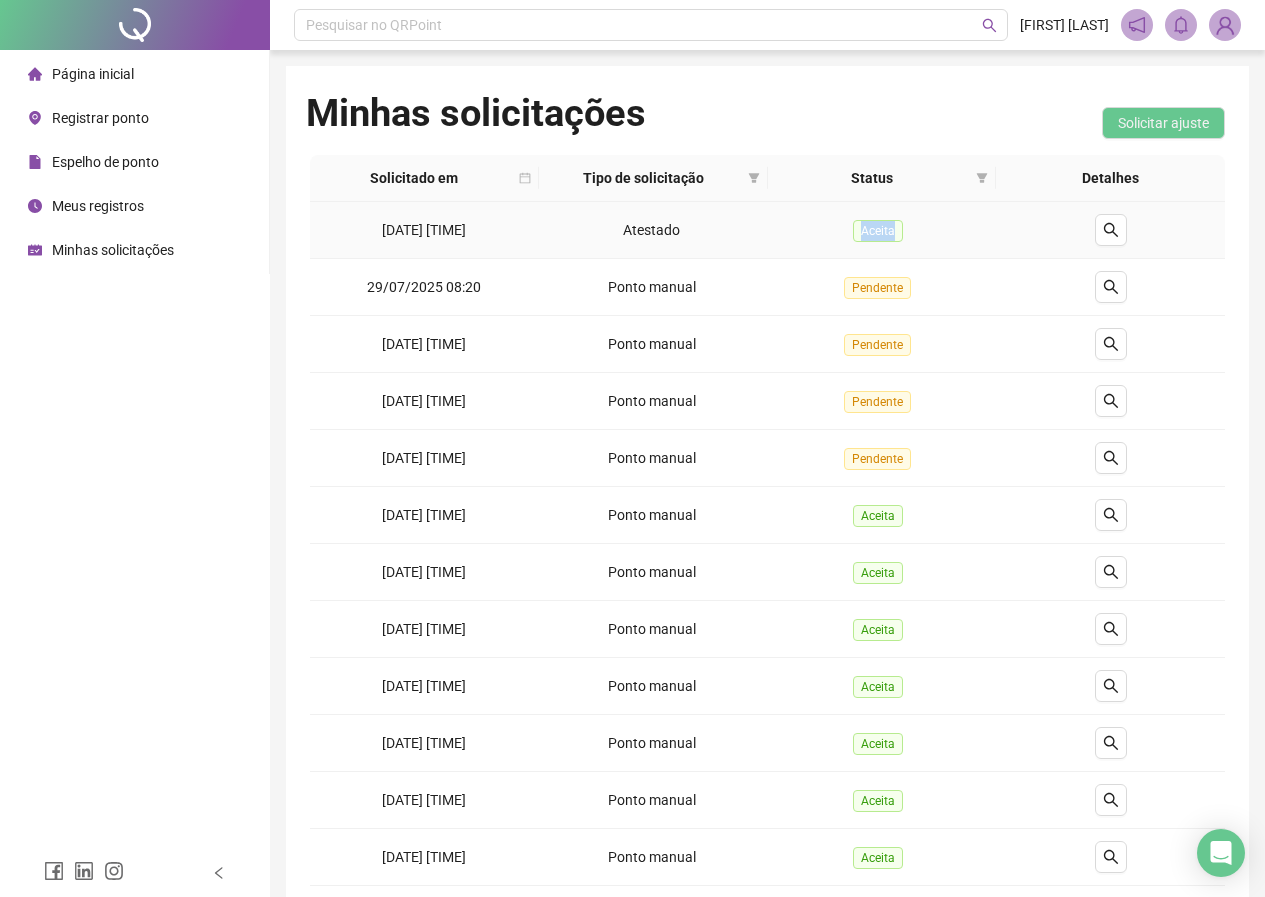 drag, startPoint x: 856, startPoint y: 228, endPoint x: 922, endPoint y: 228, distance: 66 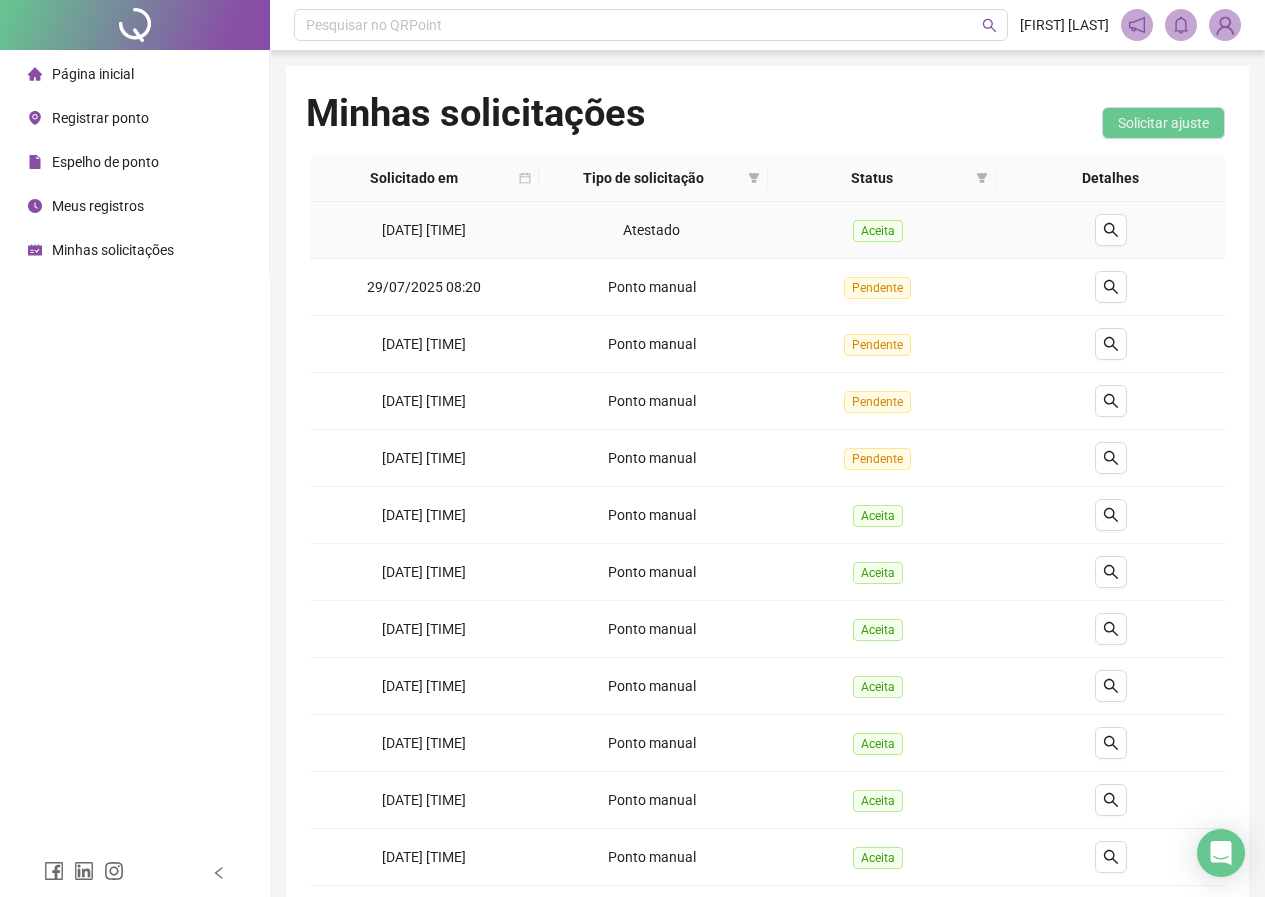 click on "Aceita" at bounding box center [882, 230] 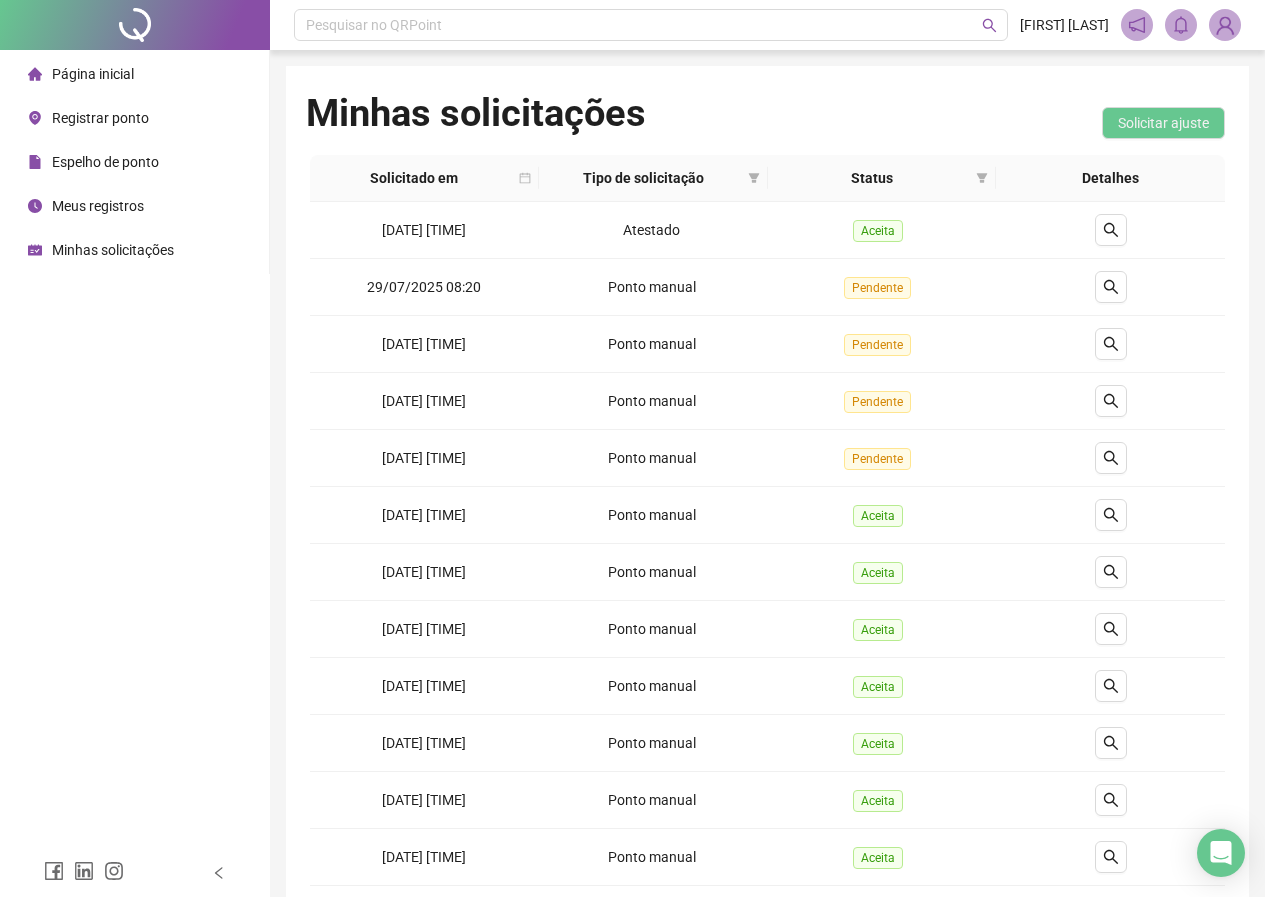 click on "Espelho de ponto" at bounding box center [105, 162] 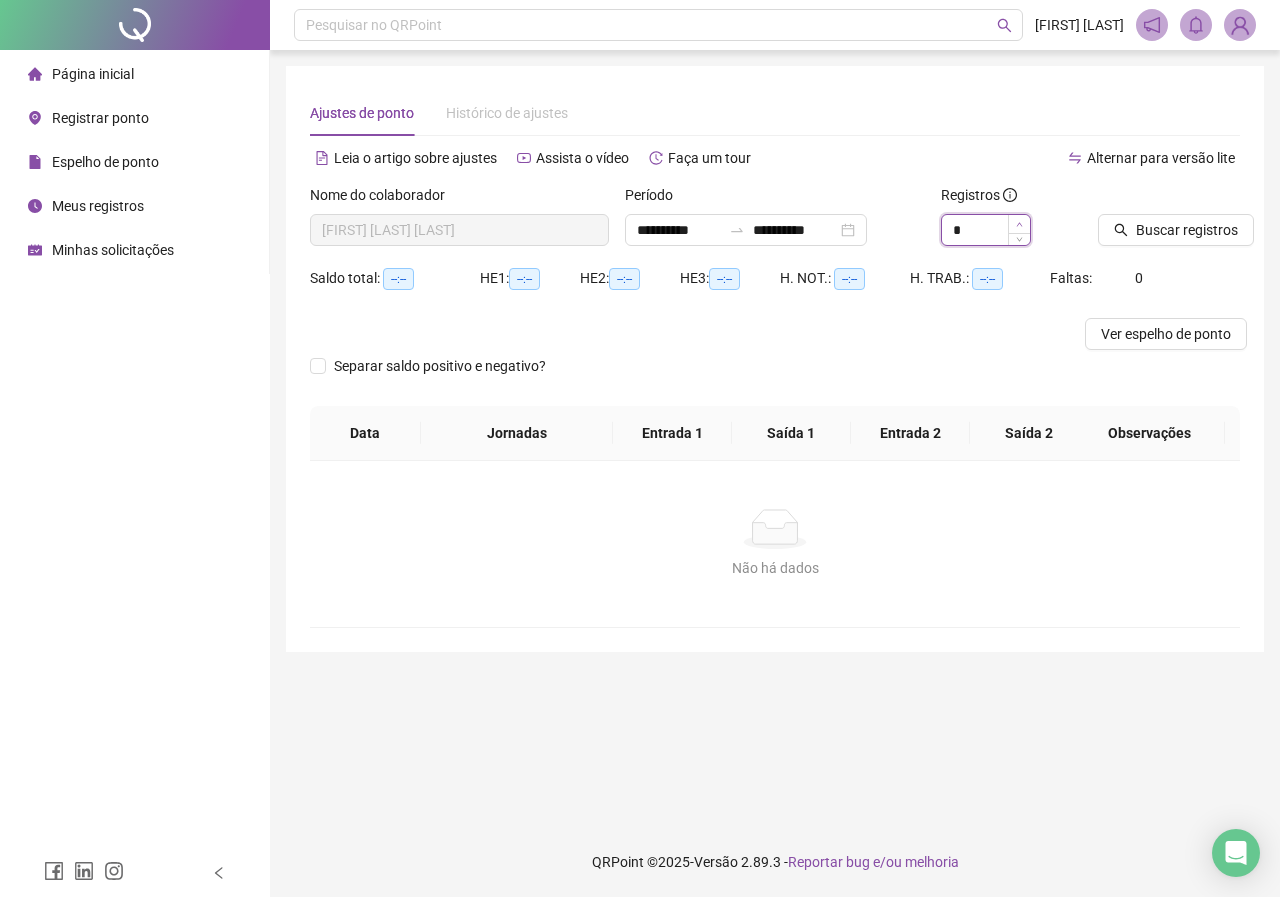 click 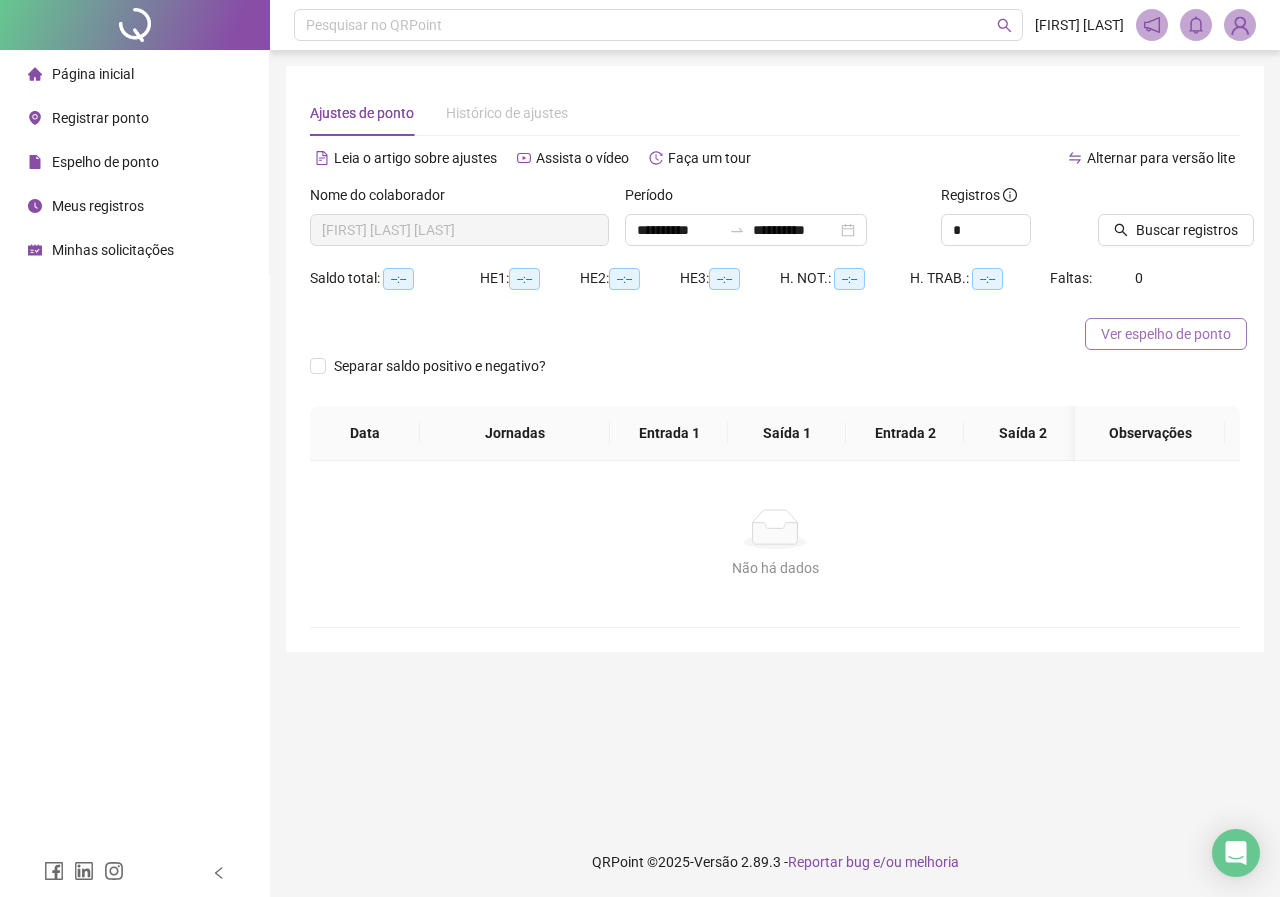 click on "Ver espelho de ponto" at bounding box center (1166, 334) 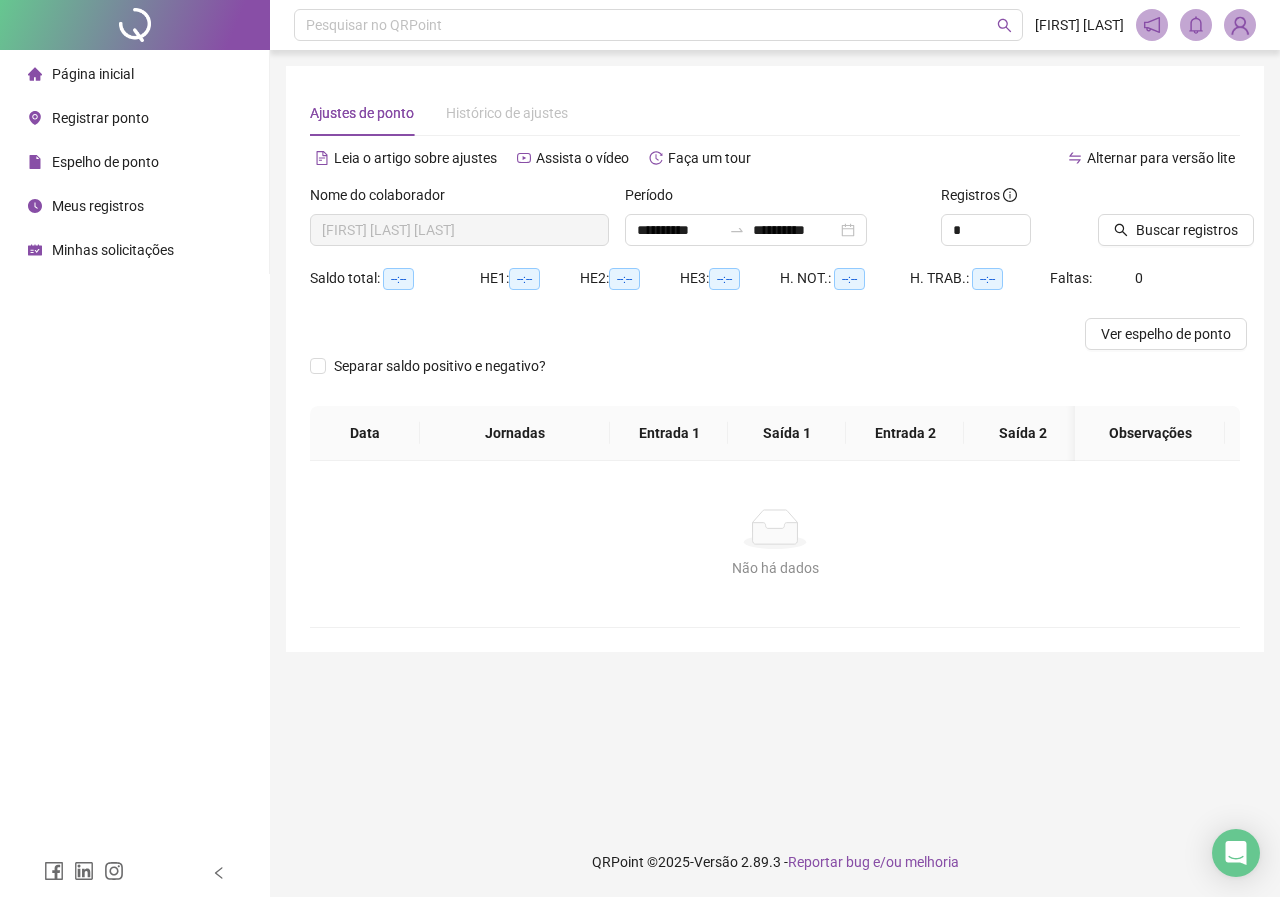 click on "Minhas solicitações" at bounding box center (113, 250) 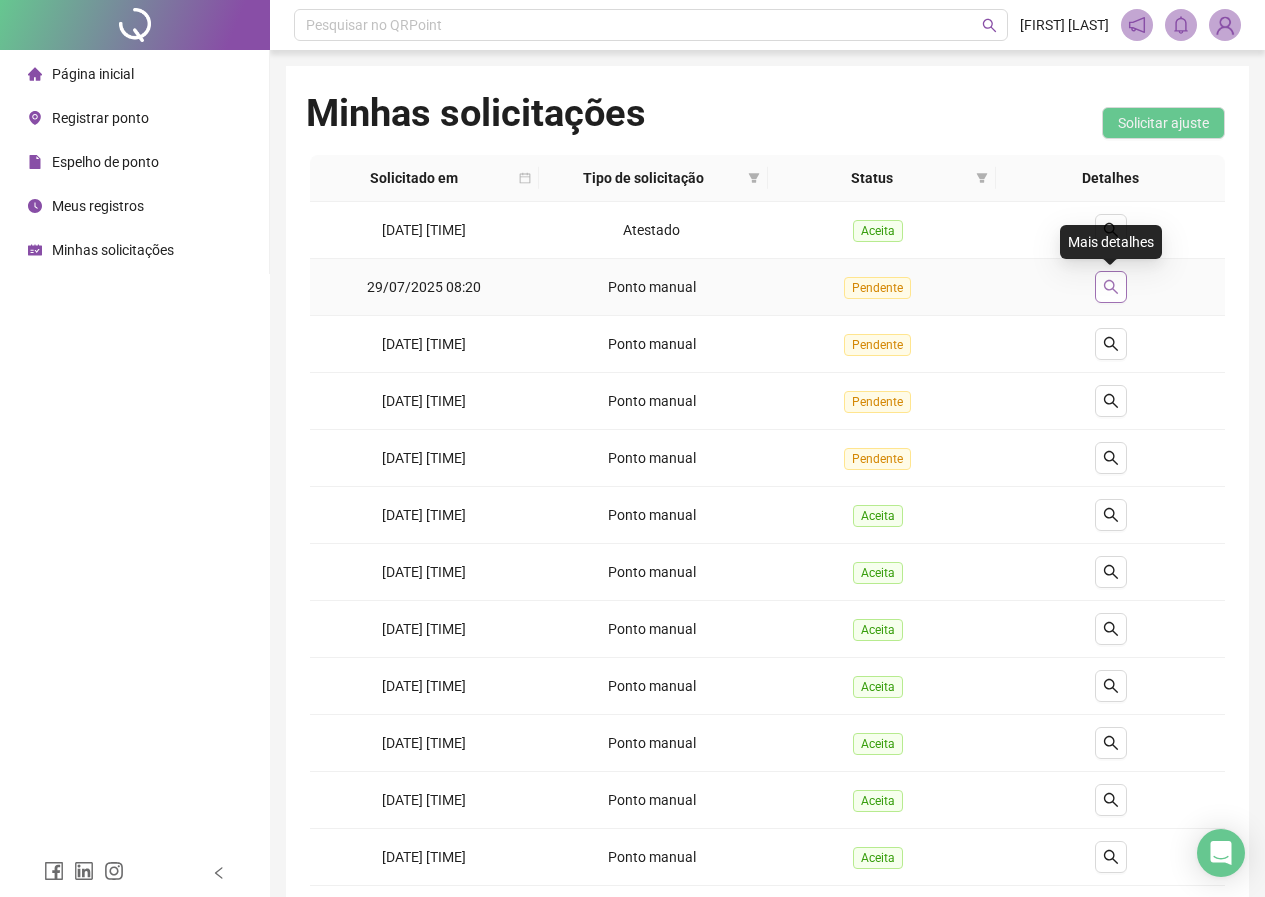 click 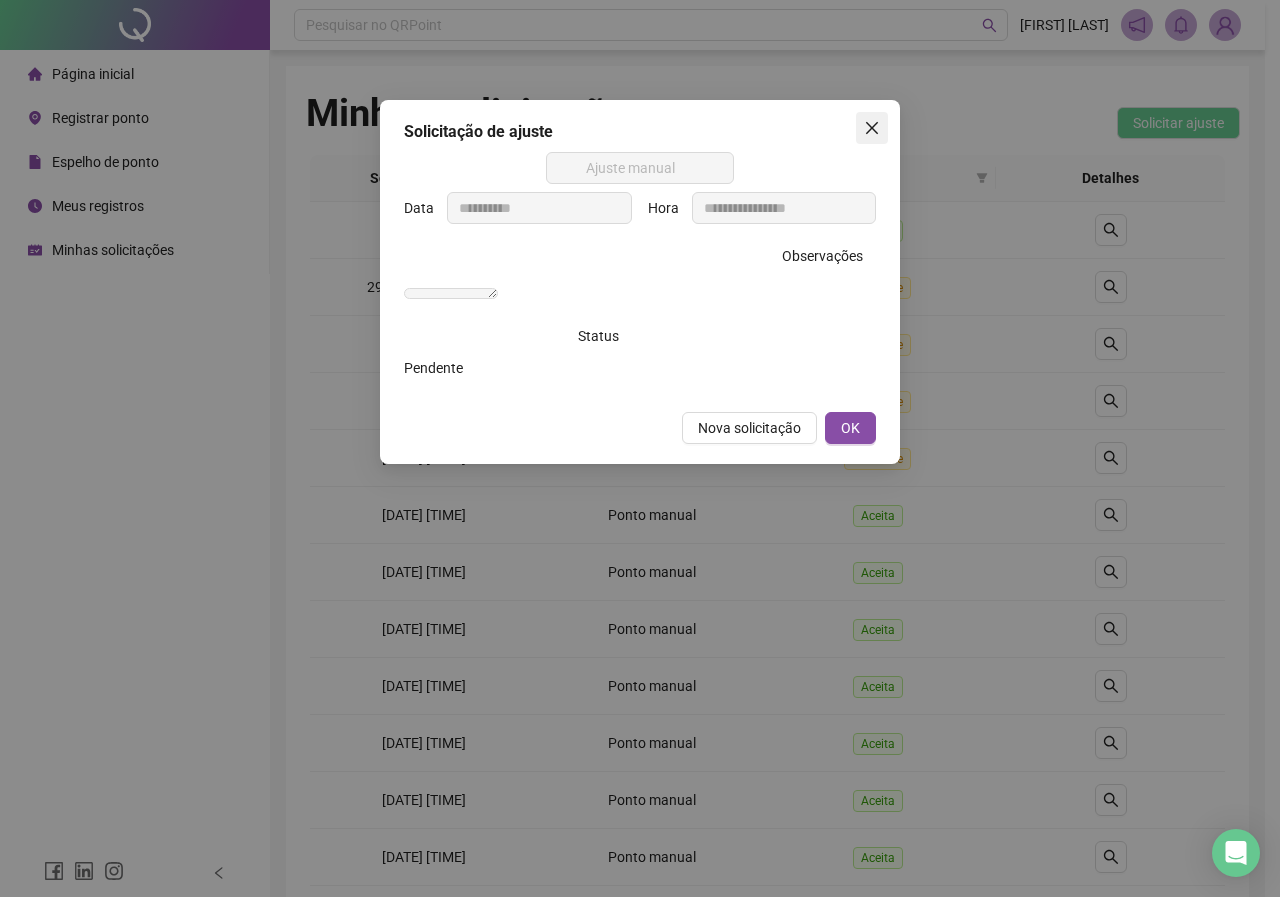 click 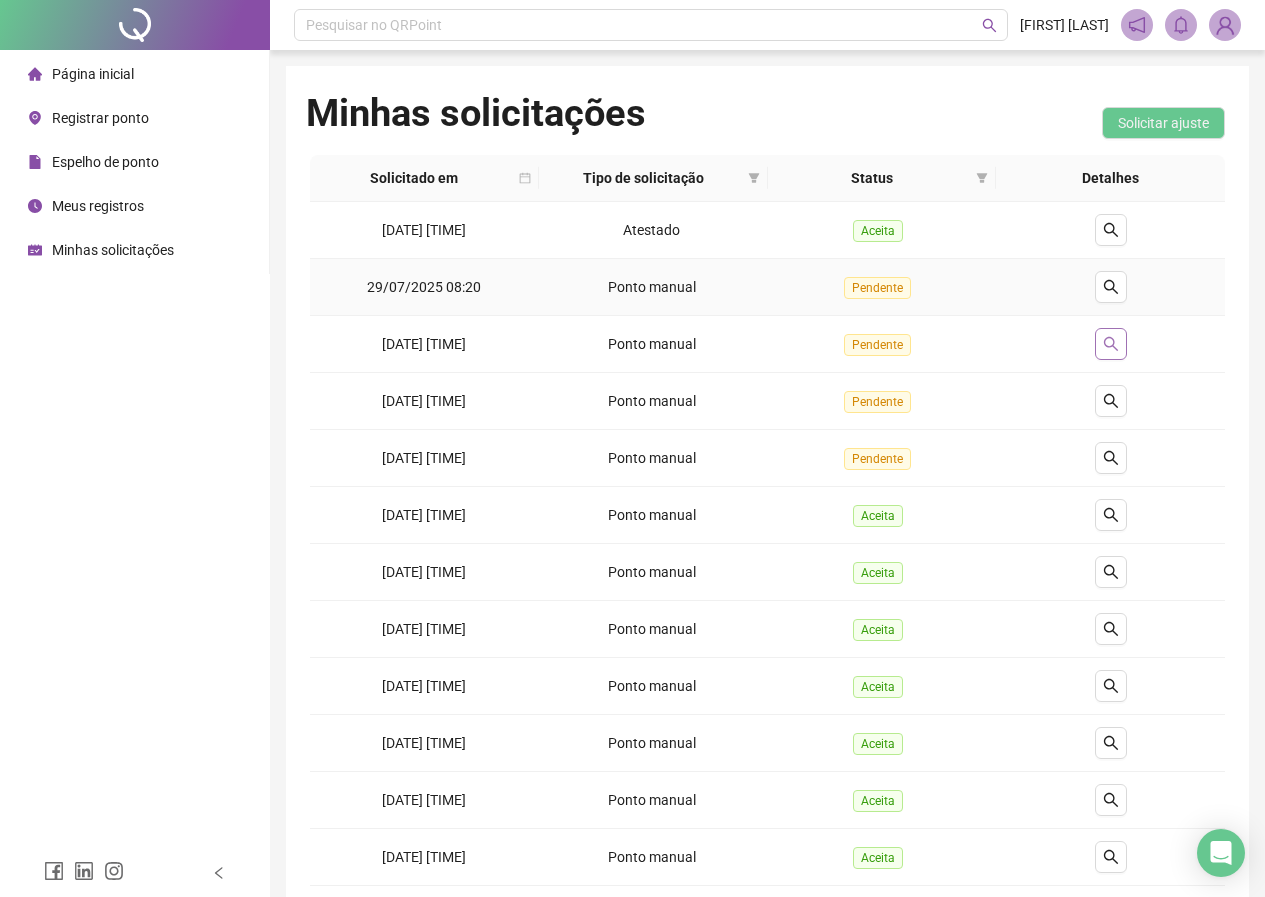 click 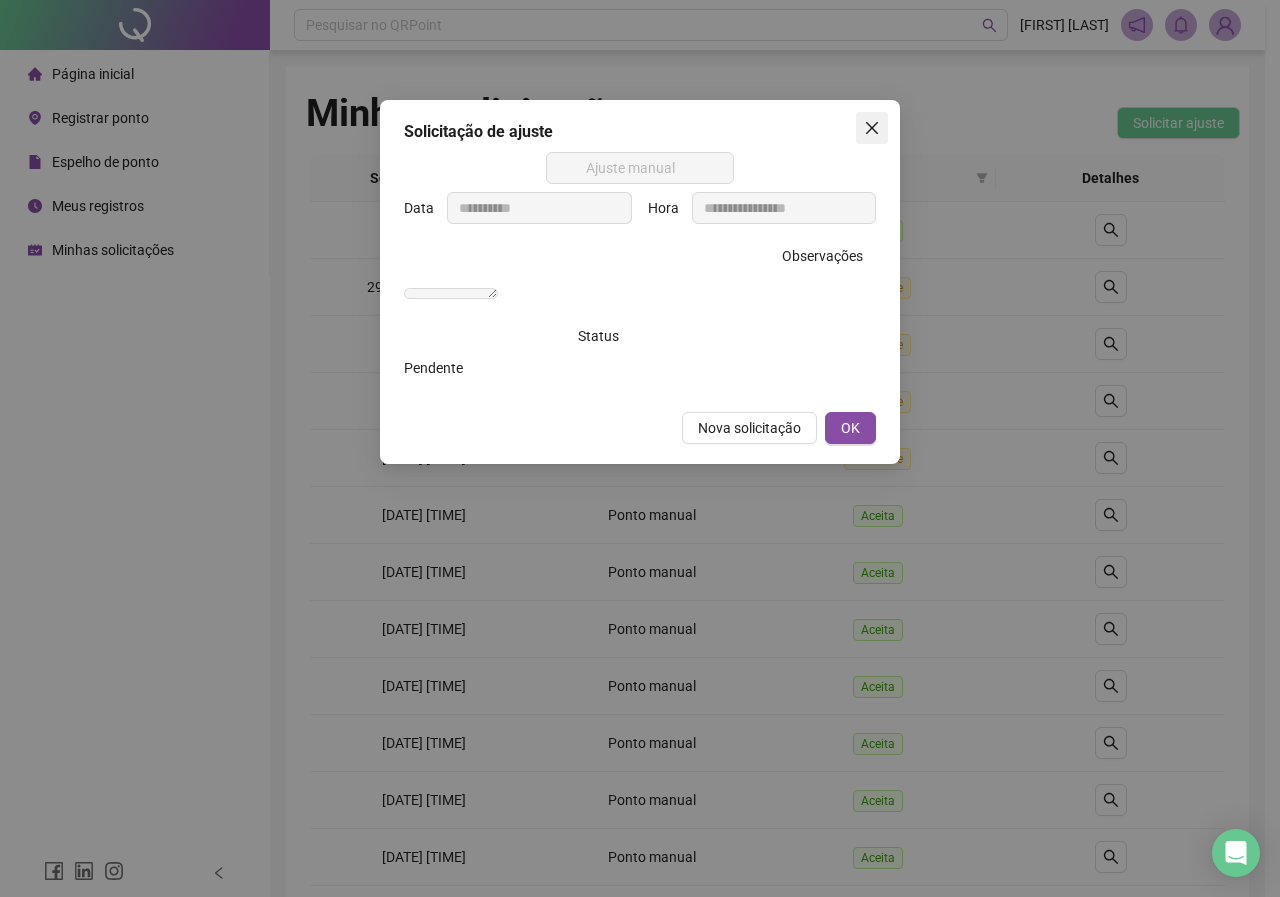 click at bounding box center (872, 128) 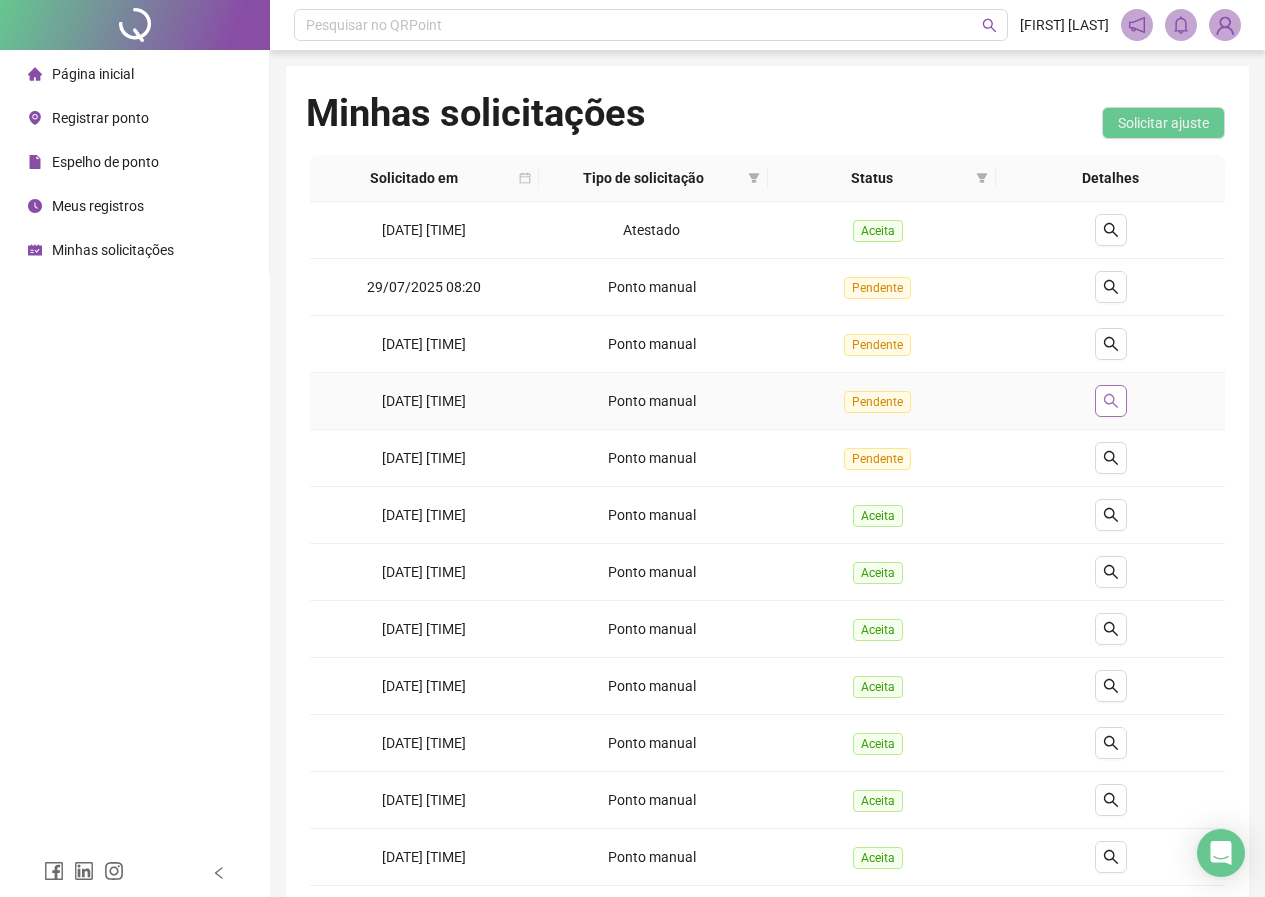 click 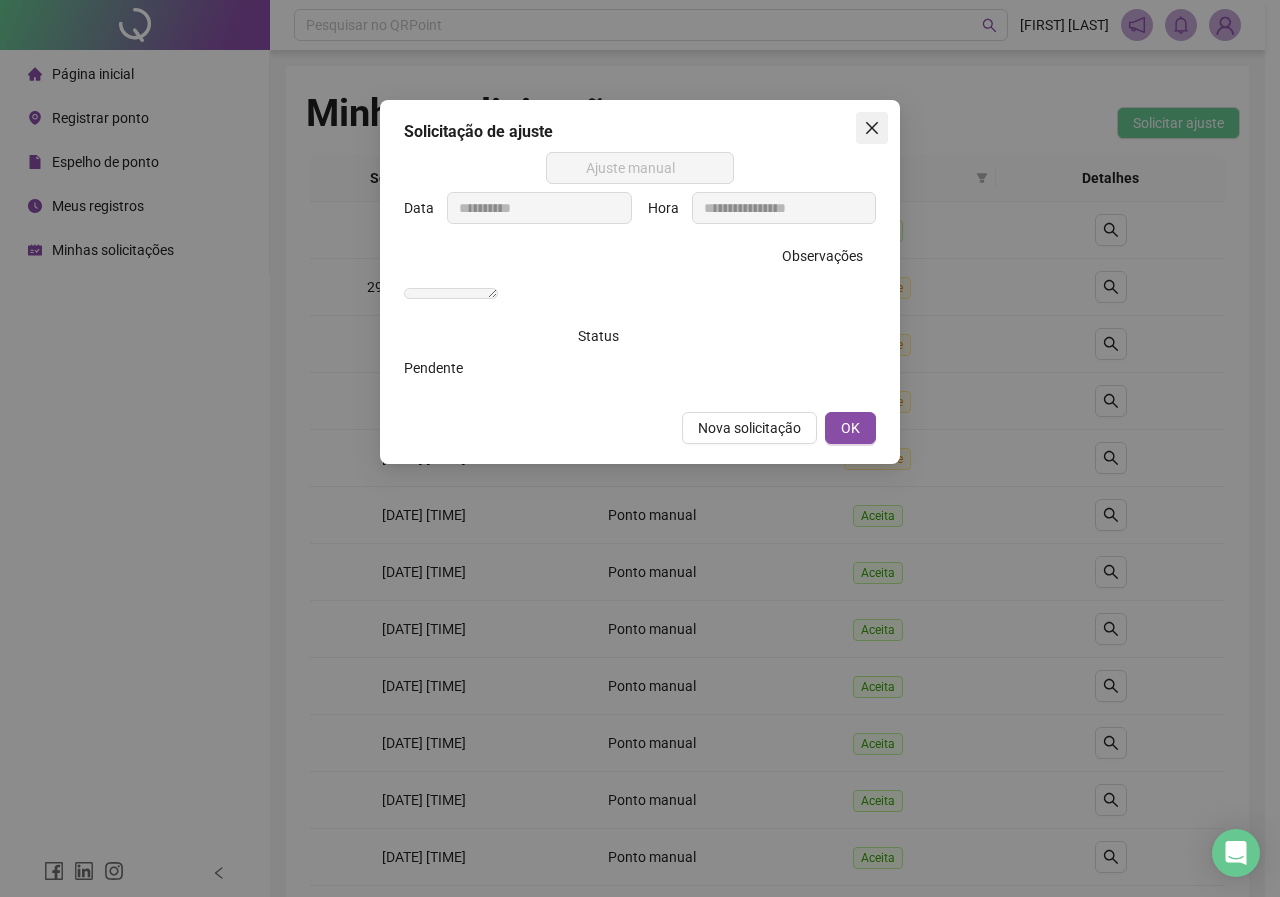 click at bounding box center (872, 128) 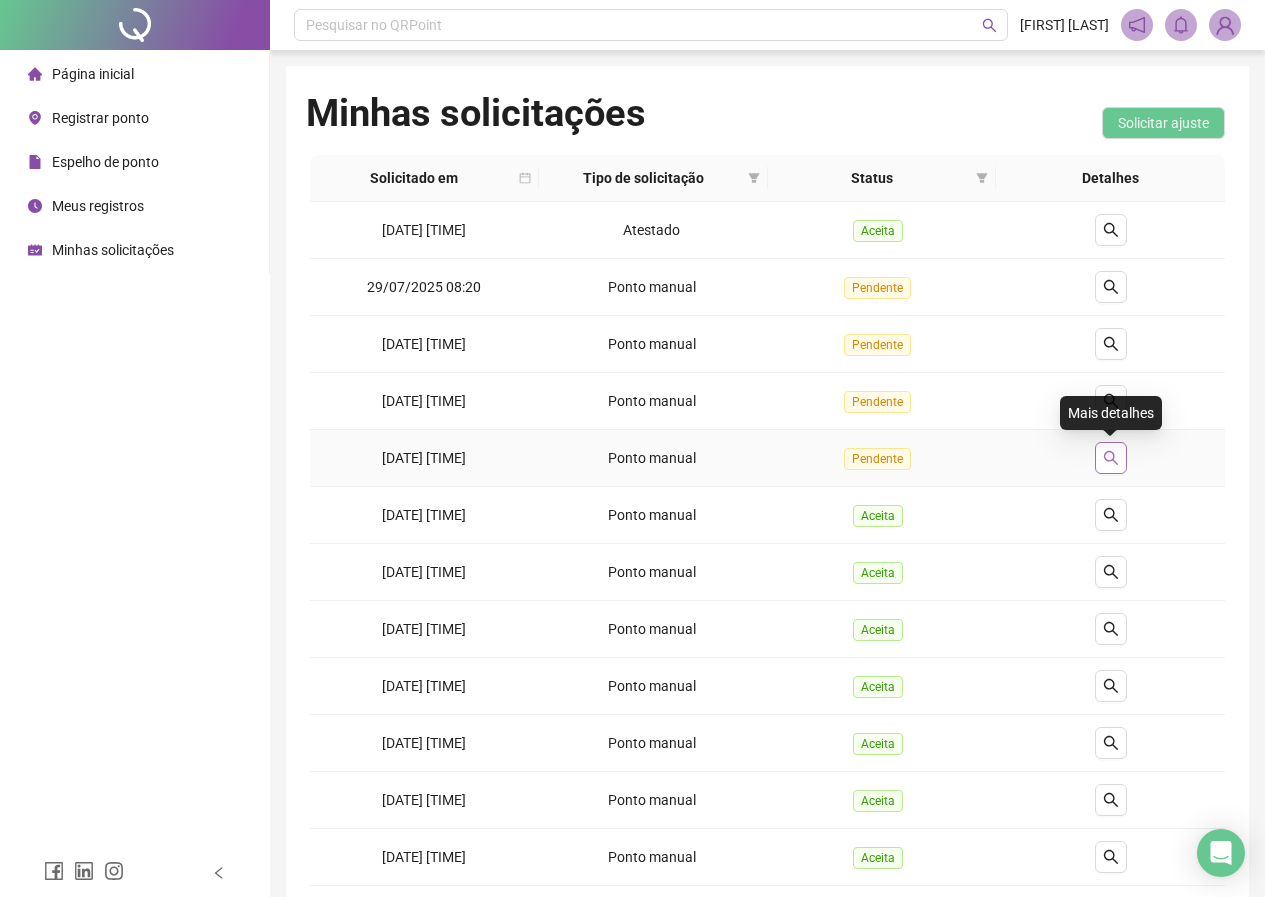 click at bounding box center (1111, 458) 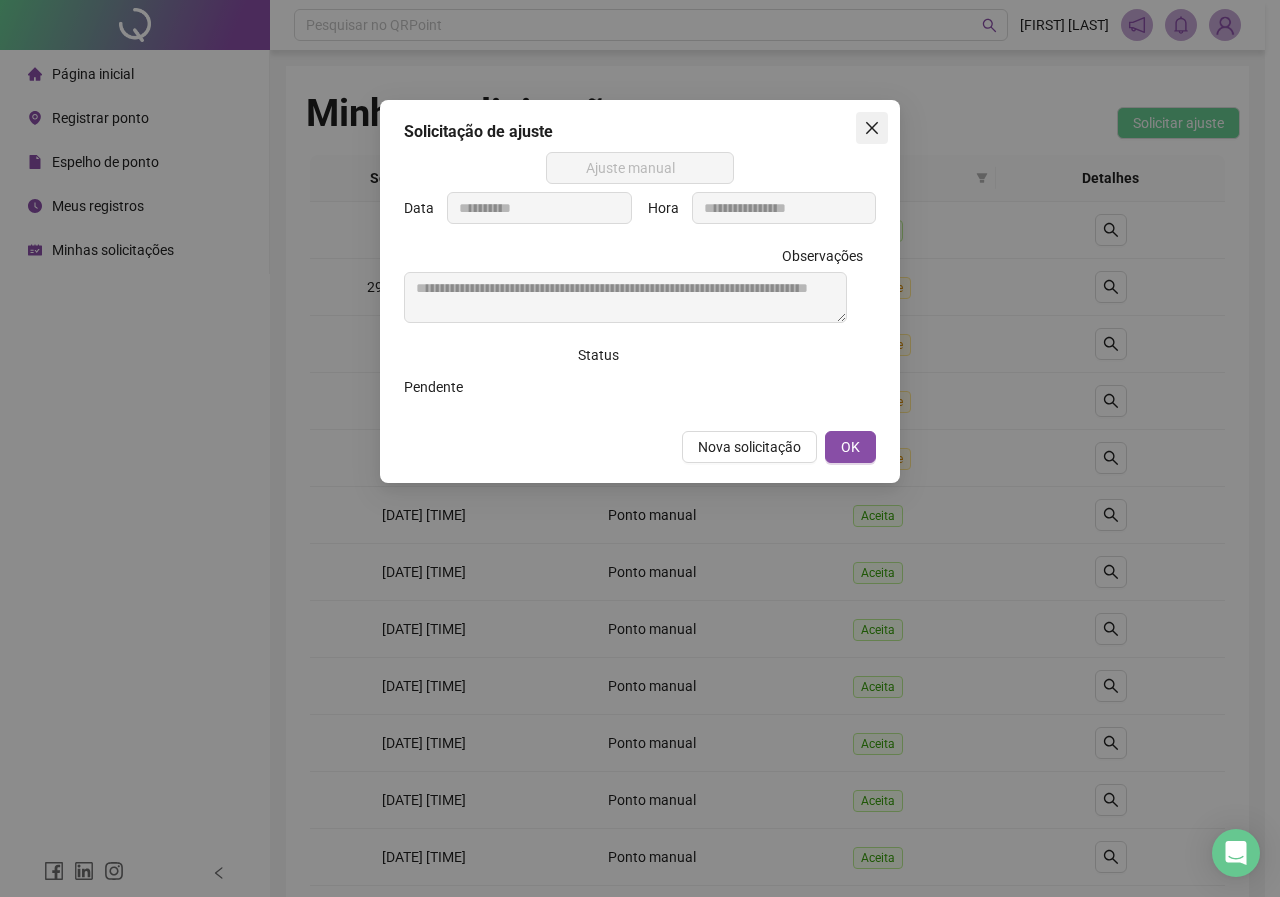 click 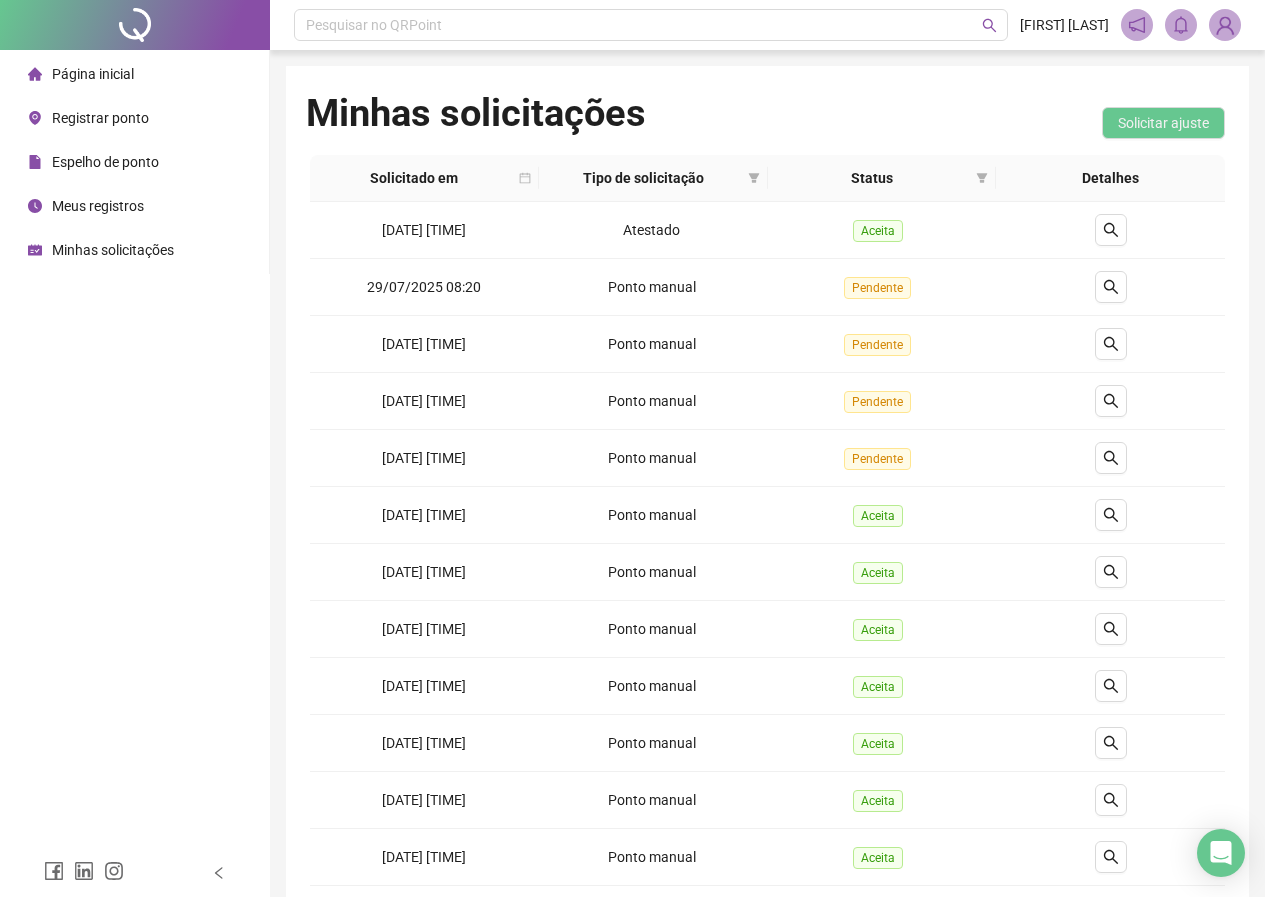 click on "Espelho de ponto" at bounding box center (105, 162) 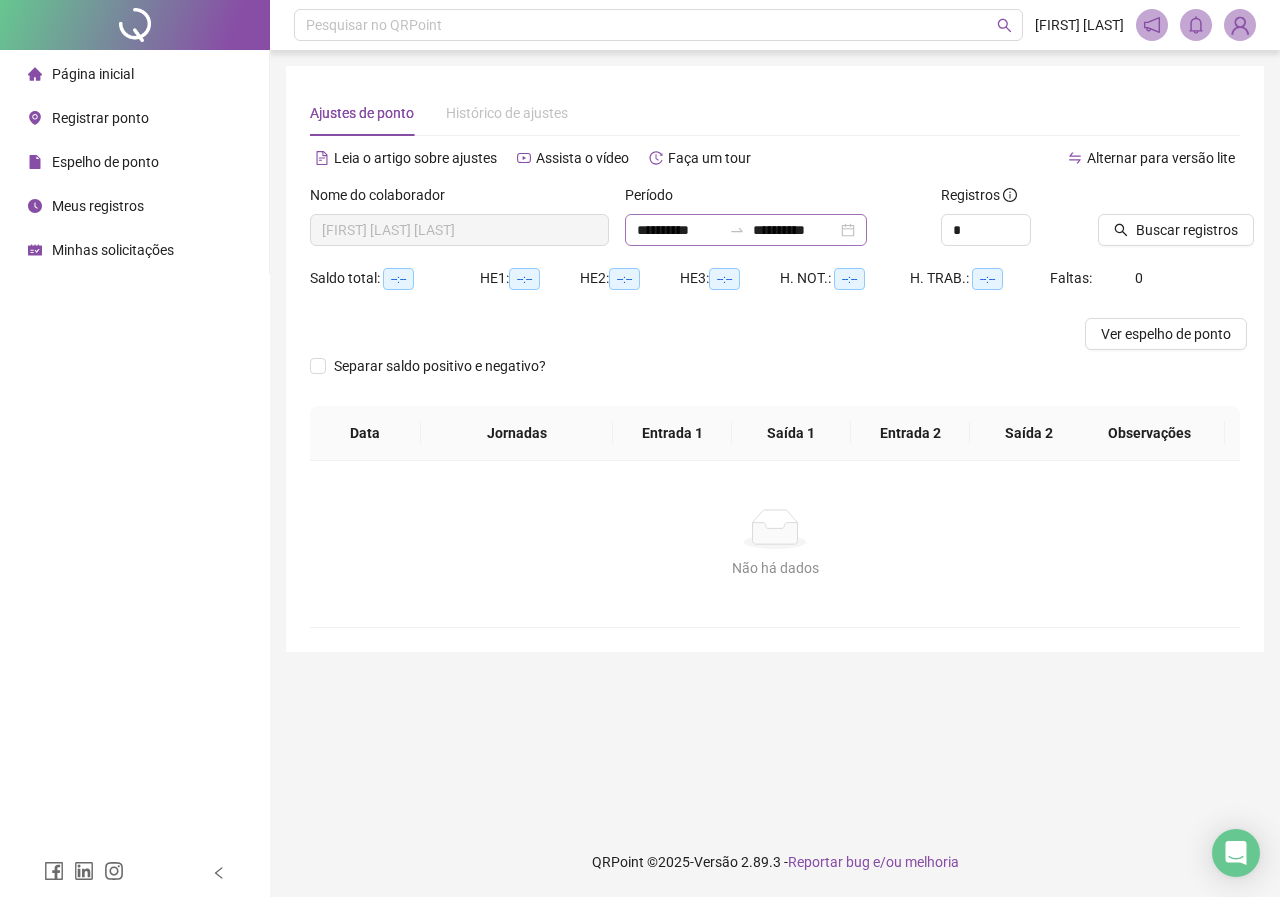 click on "**********" at bounding box center (746, 230) 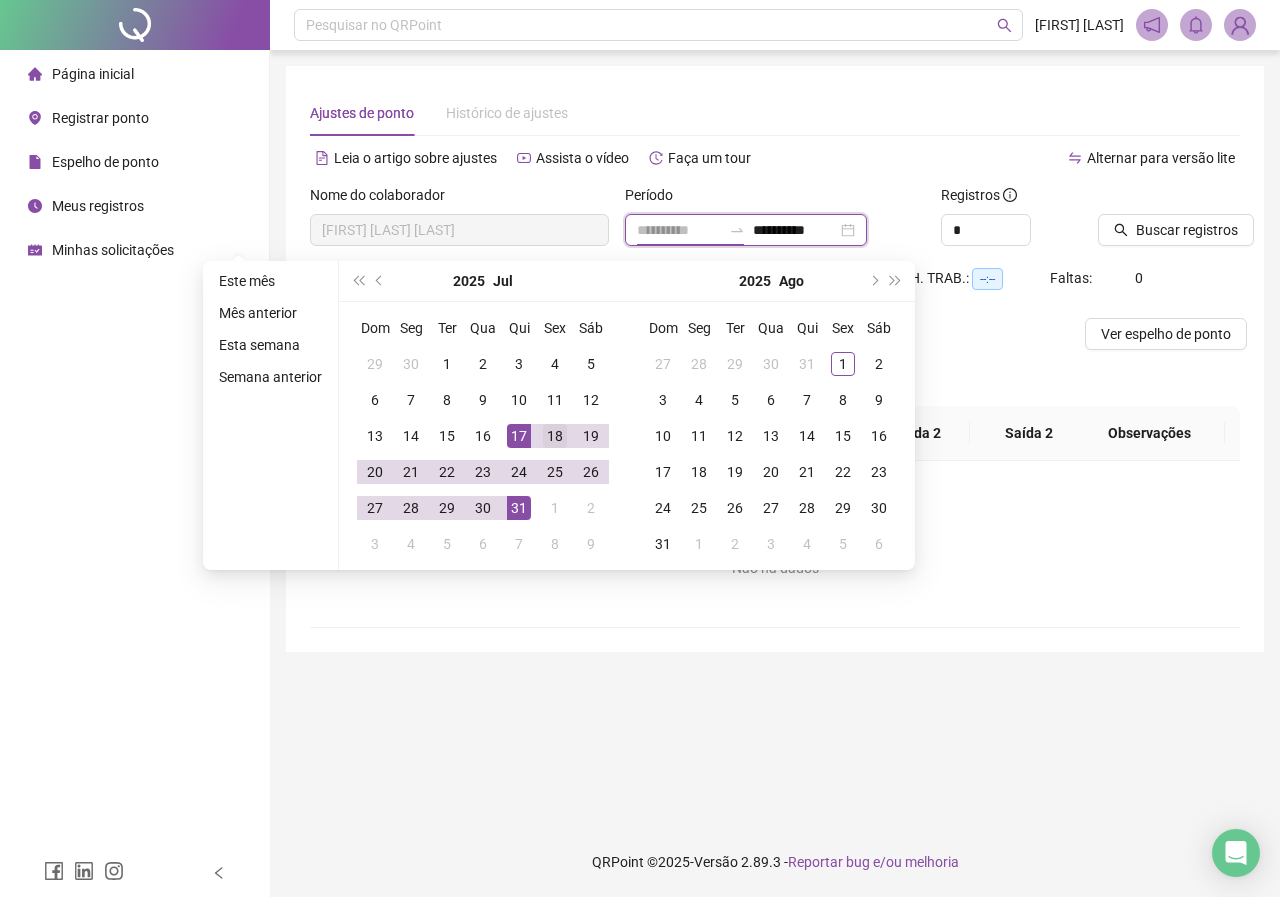 type on "**********" 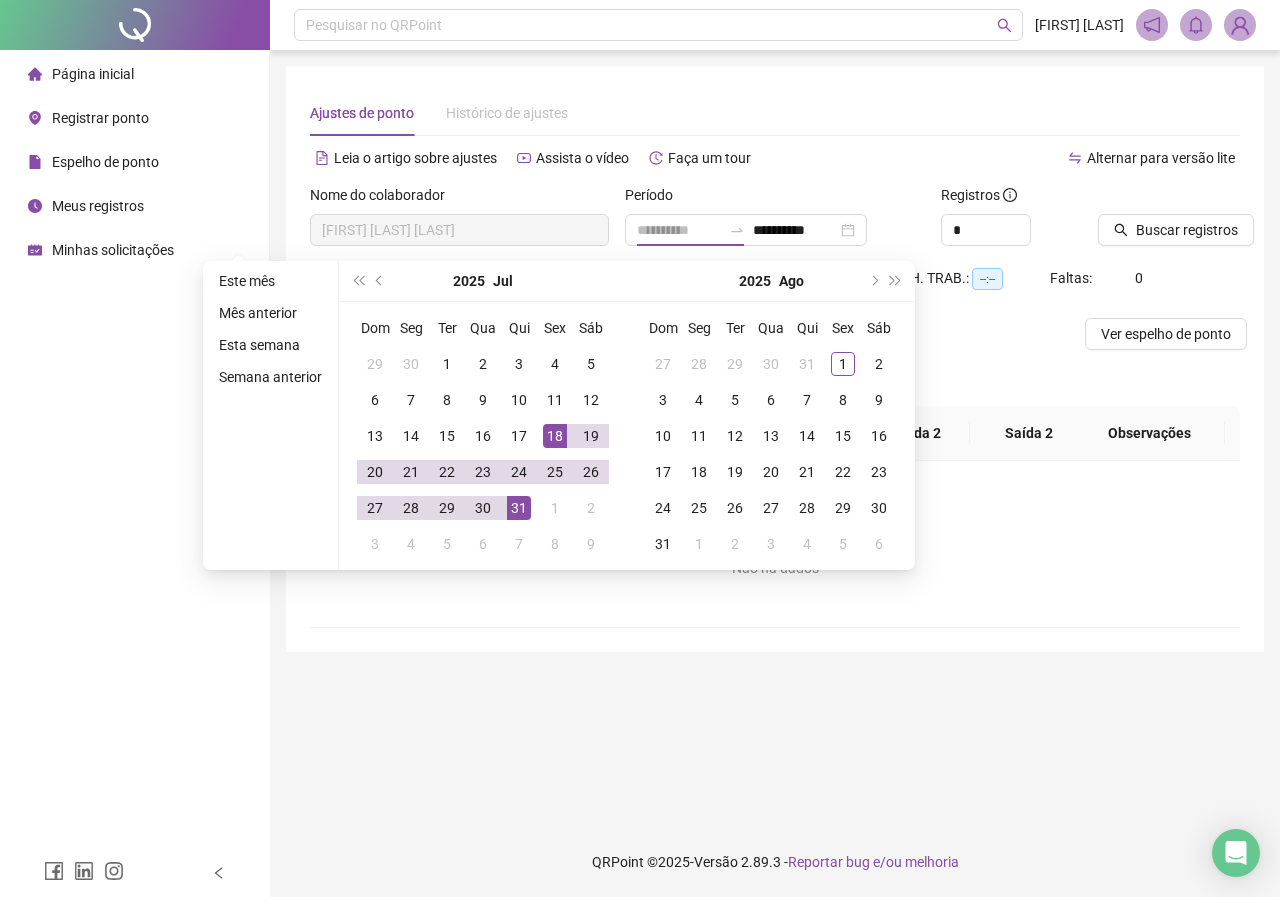 click on "18" at bounding box center [555, 436] 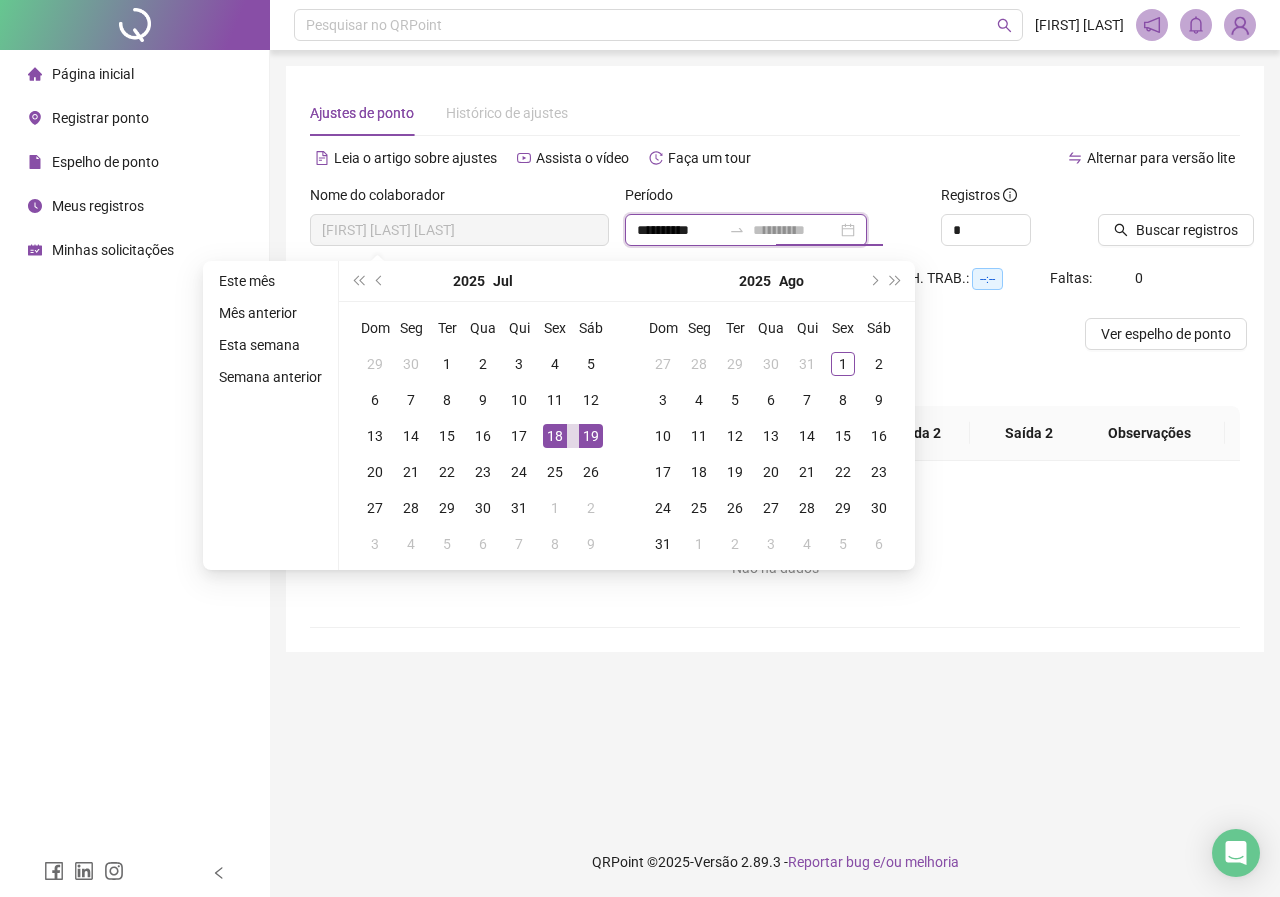 type on "**********" 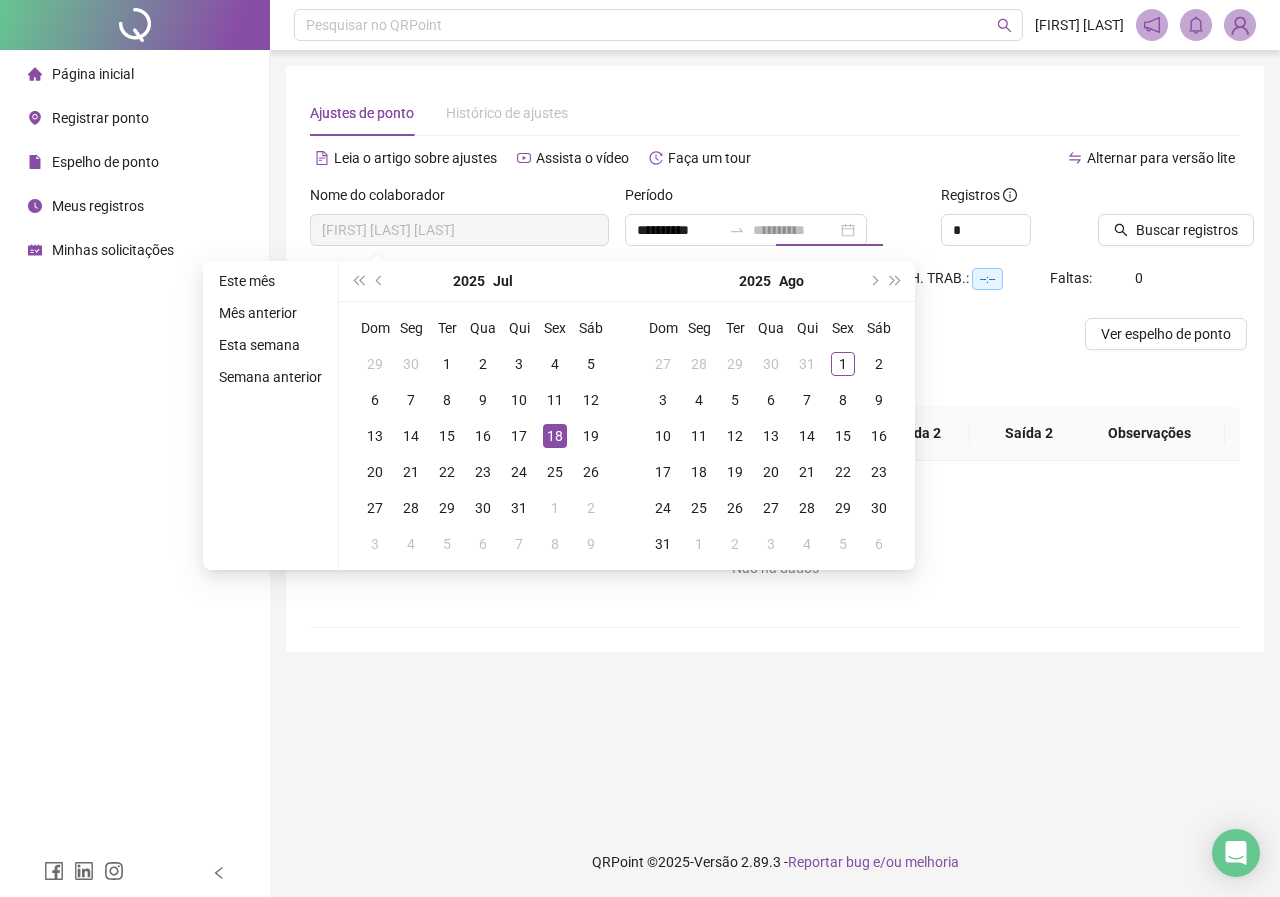 click on "18" at bounding box center [555, 436] 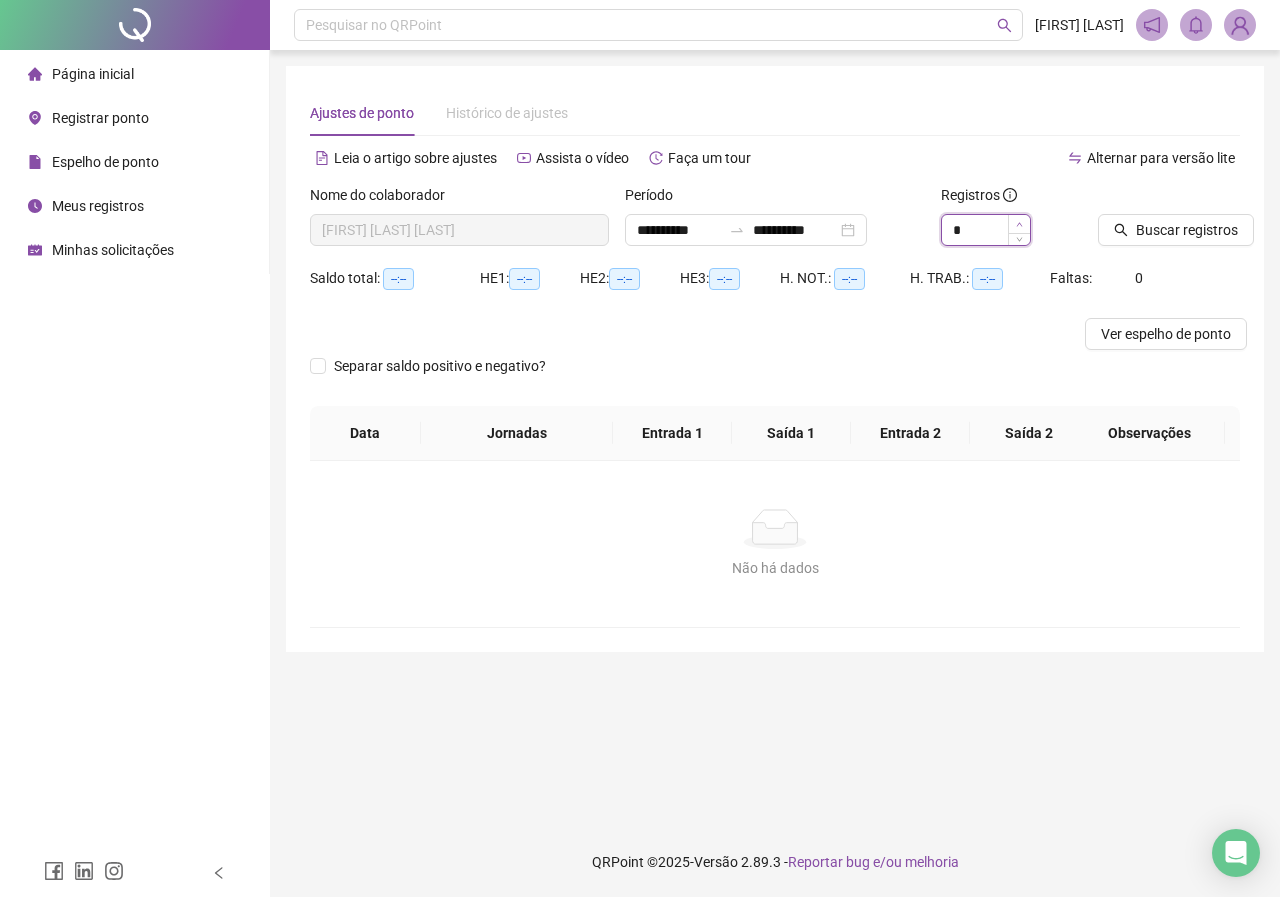 type on "*" 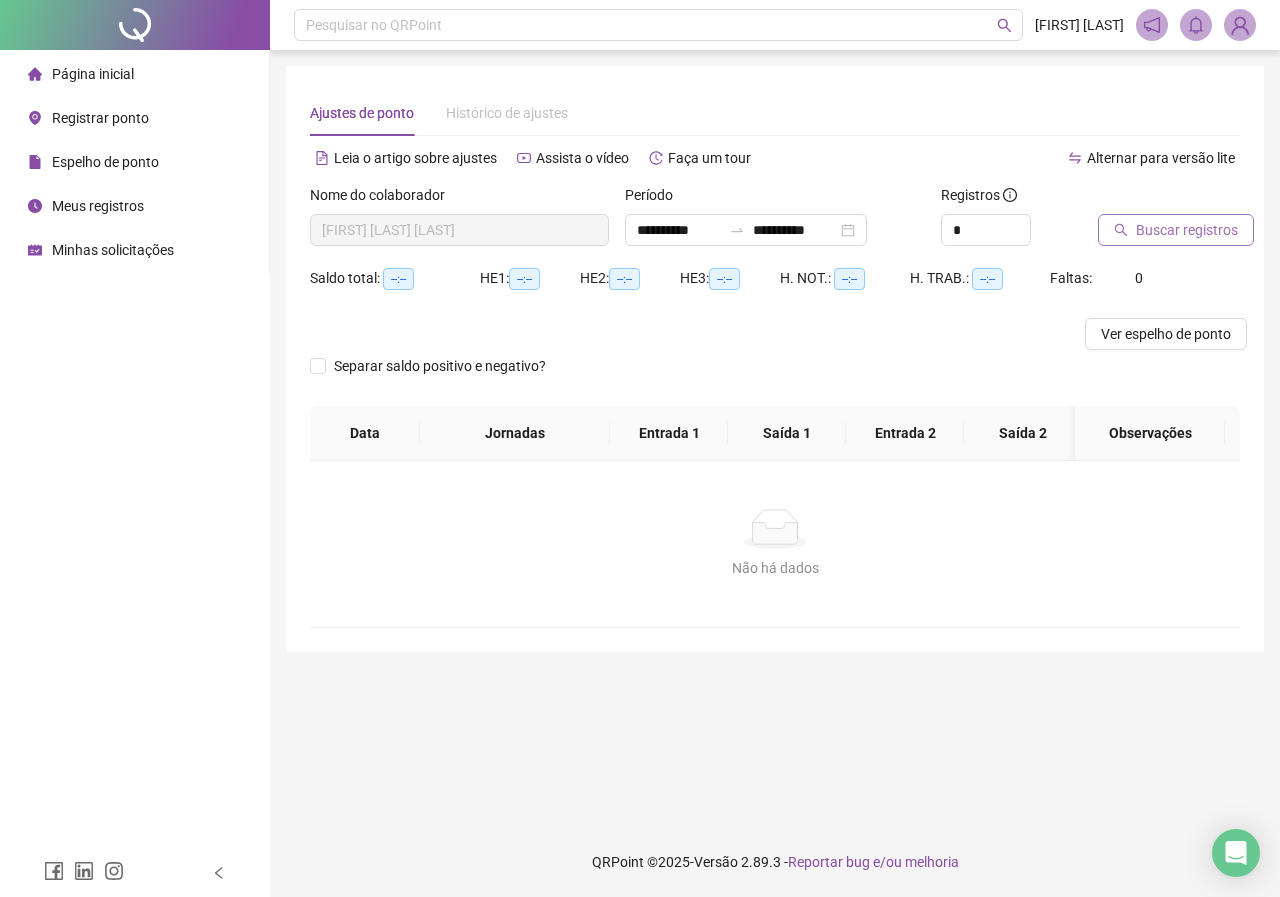 click on "Buscar registros" at bounding box center [1187, 230] 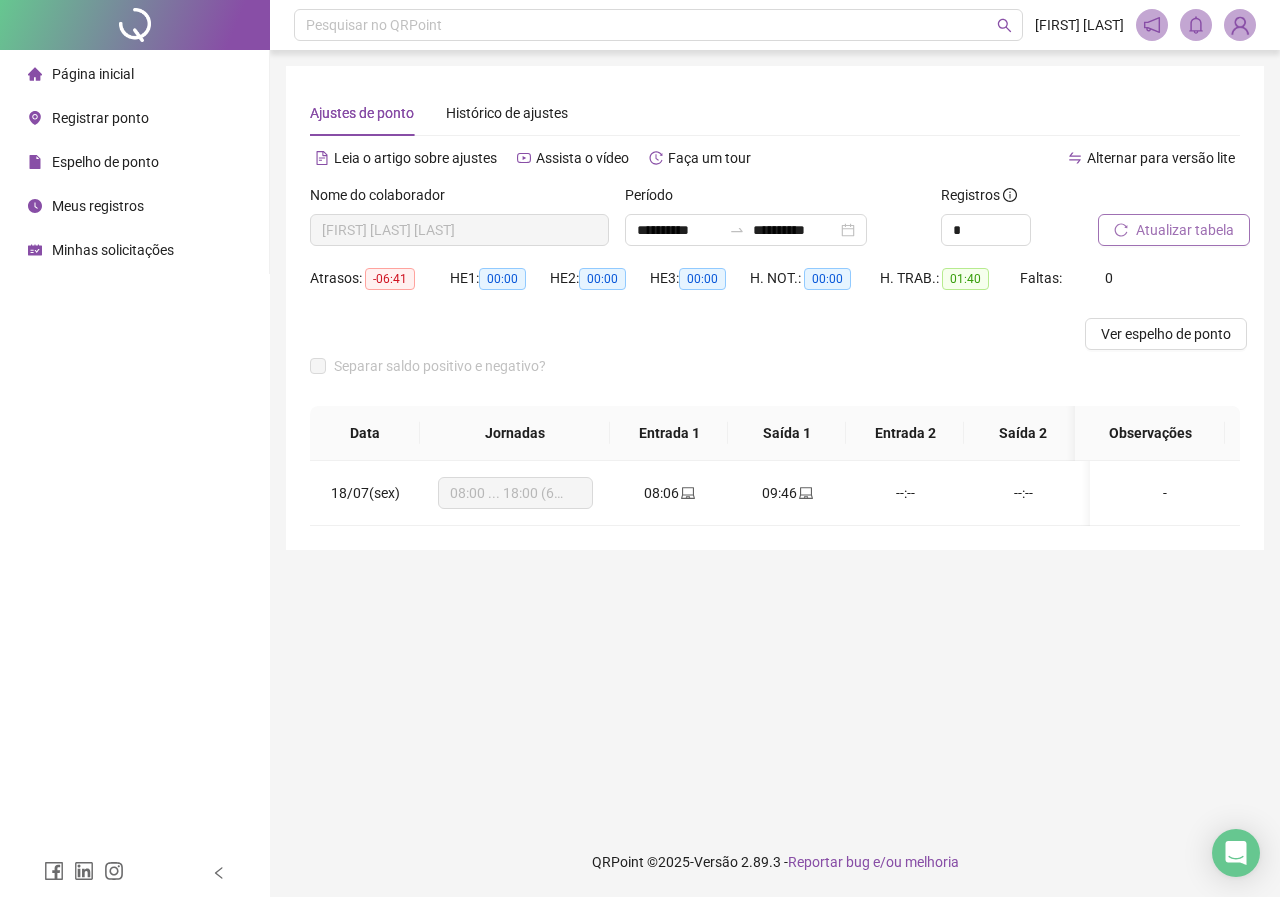 click on "Minhas solicitações" at bounding box center [101, 250] 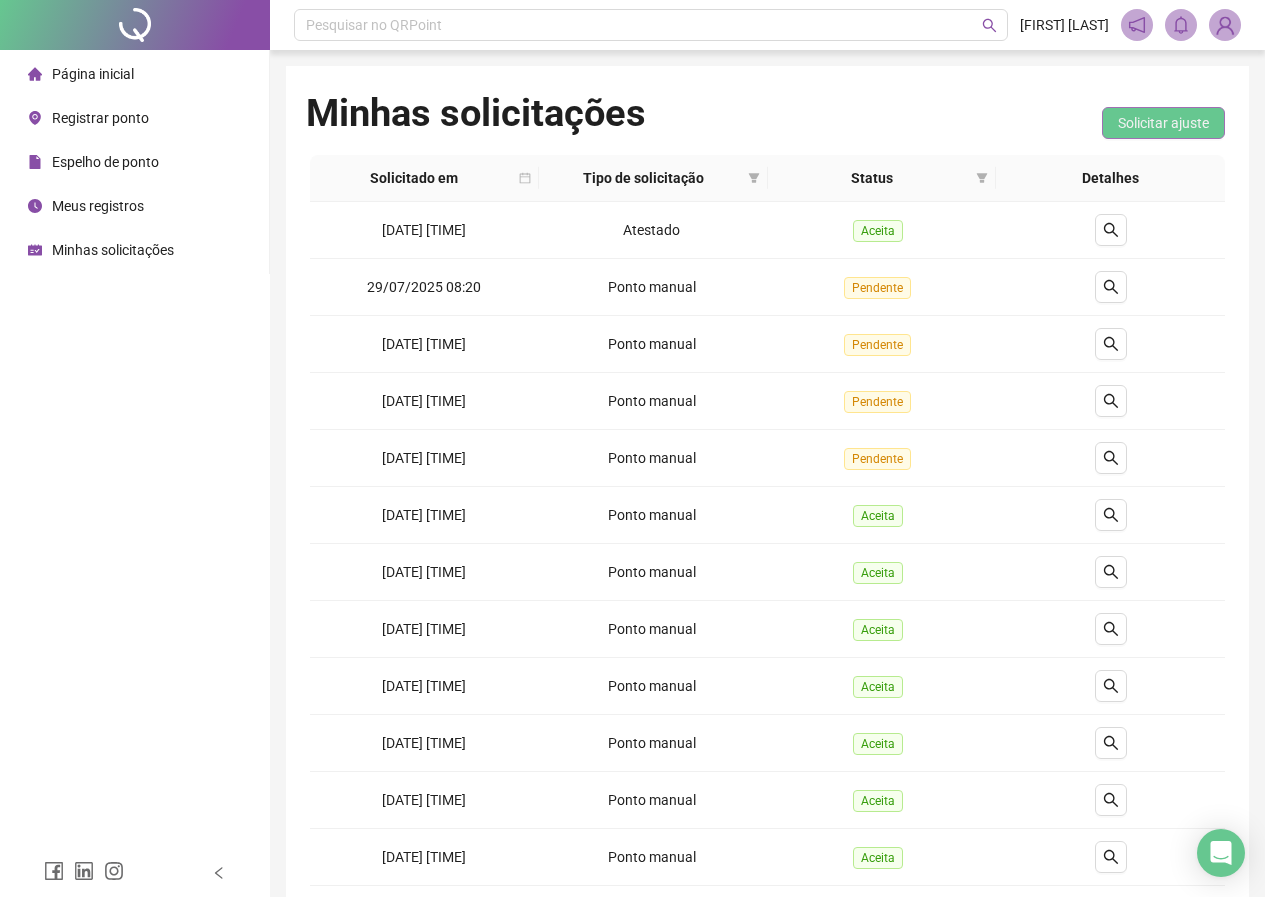 click on "Solicitar ajuste" at bounding box center [1163, 123] 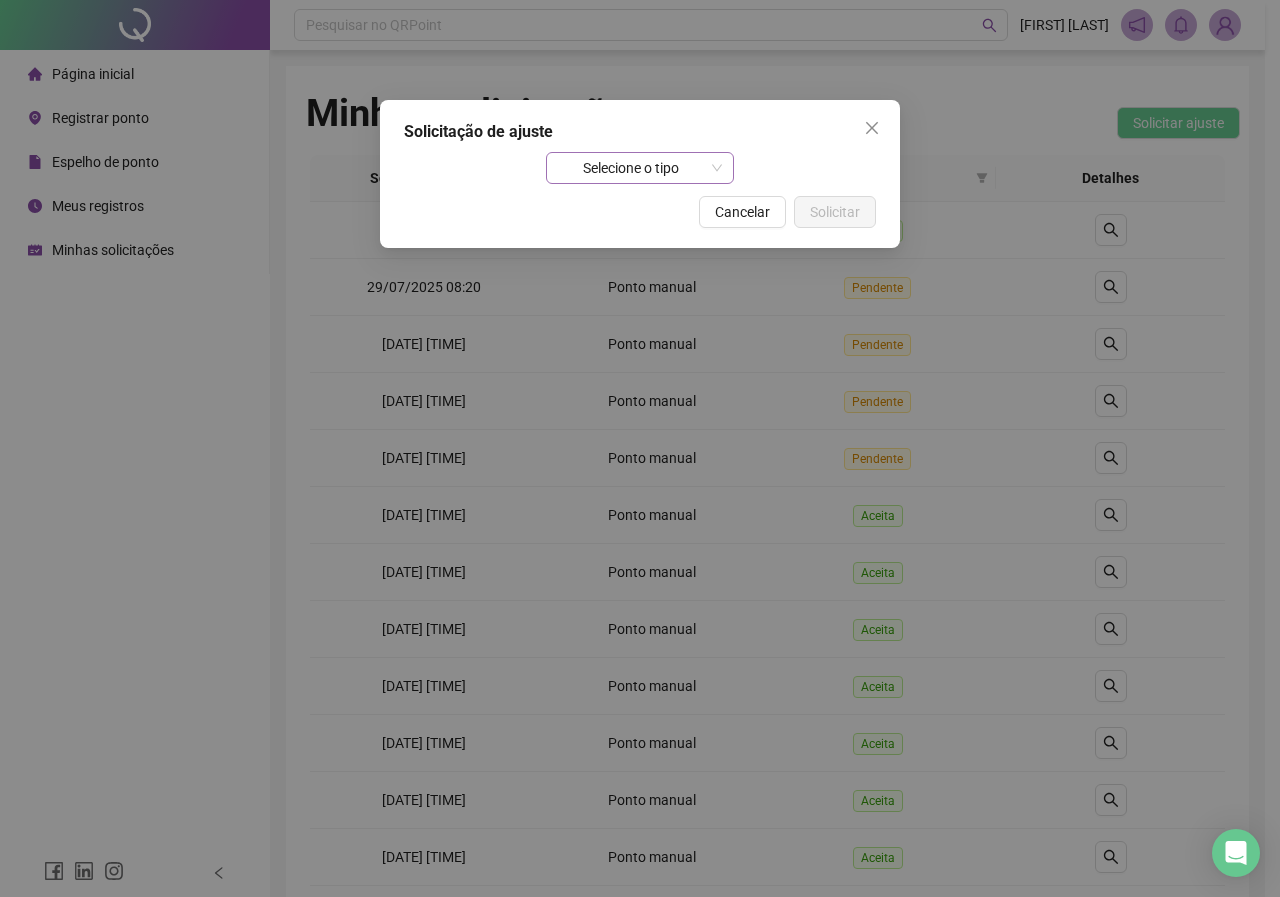 click on "Selecione o tipo" at bounding box center (640, 168) 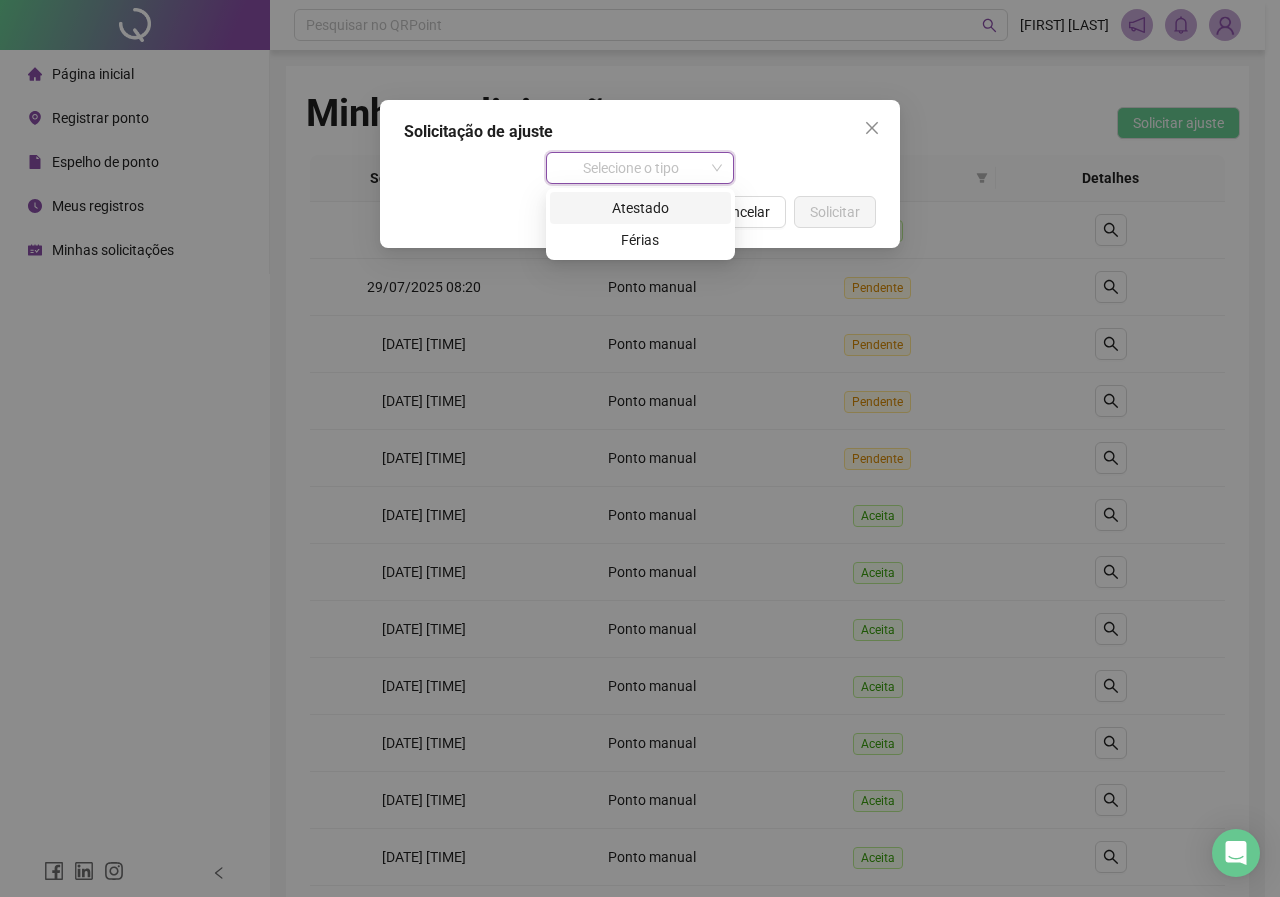 click on "Atestado" at bounding box center [640, 208] 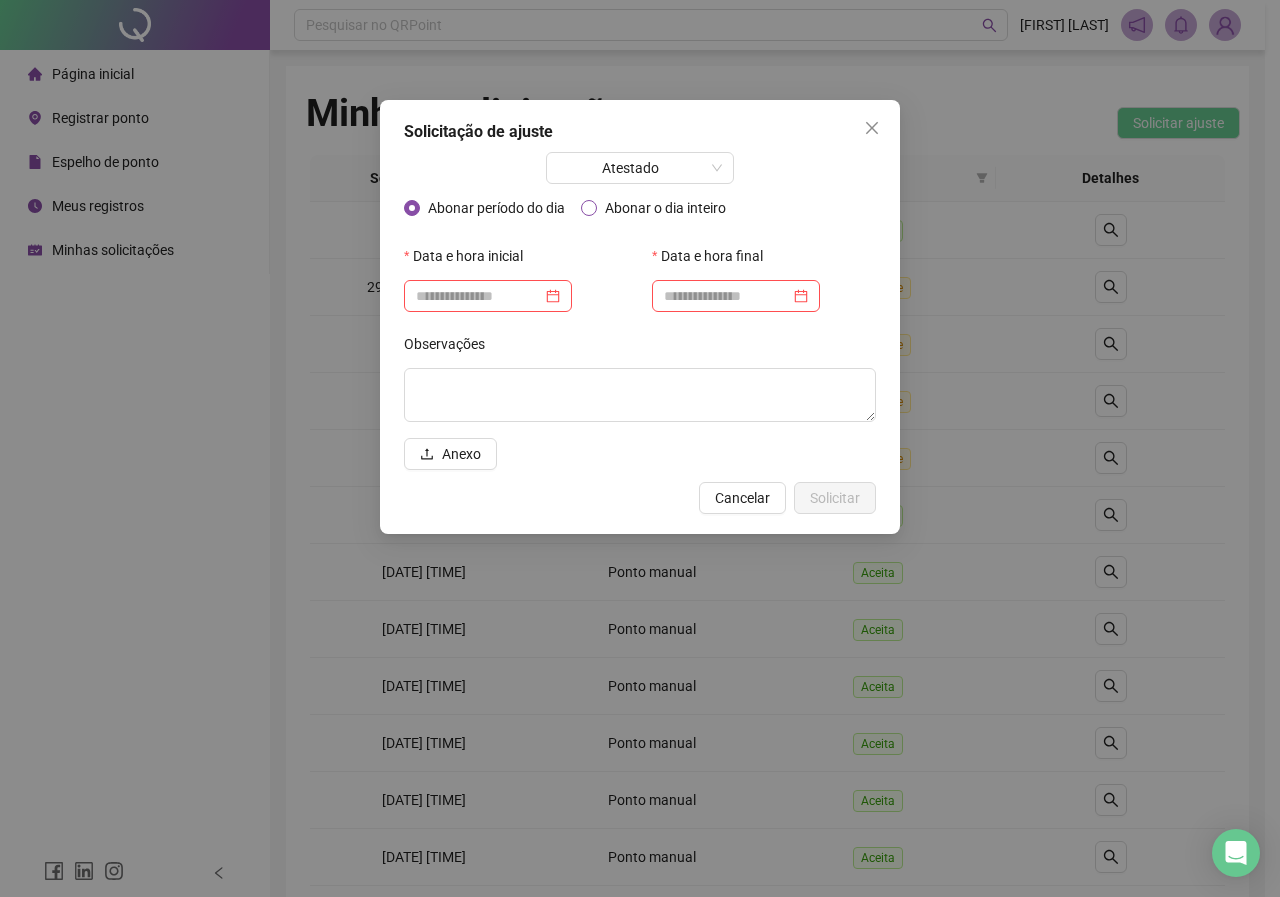 click on "Abonar o dia inteiro" at bounding box center (665, 208) 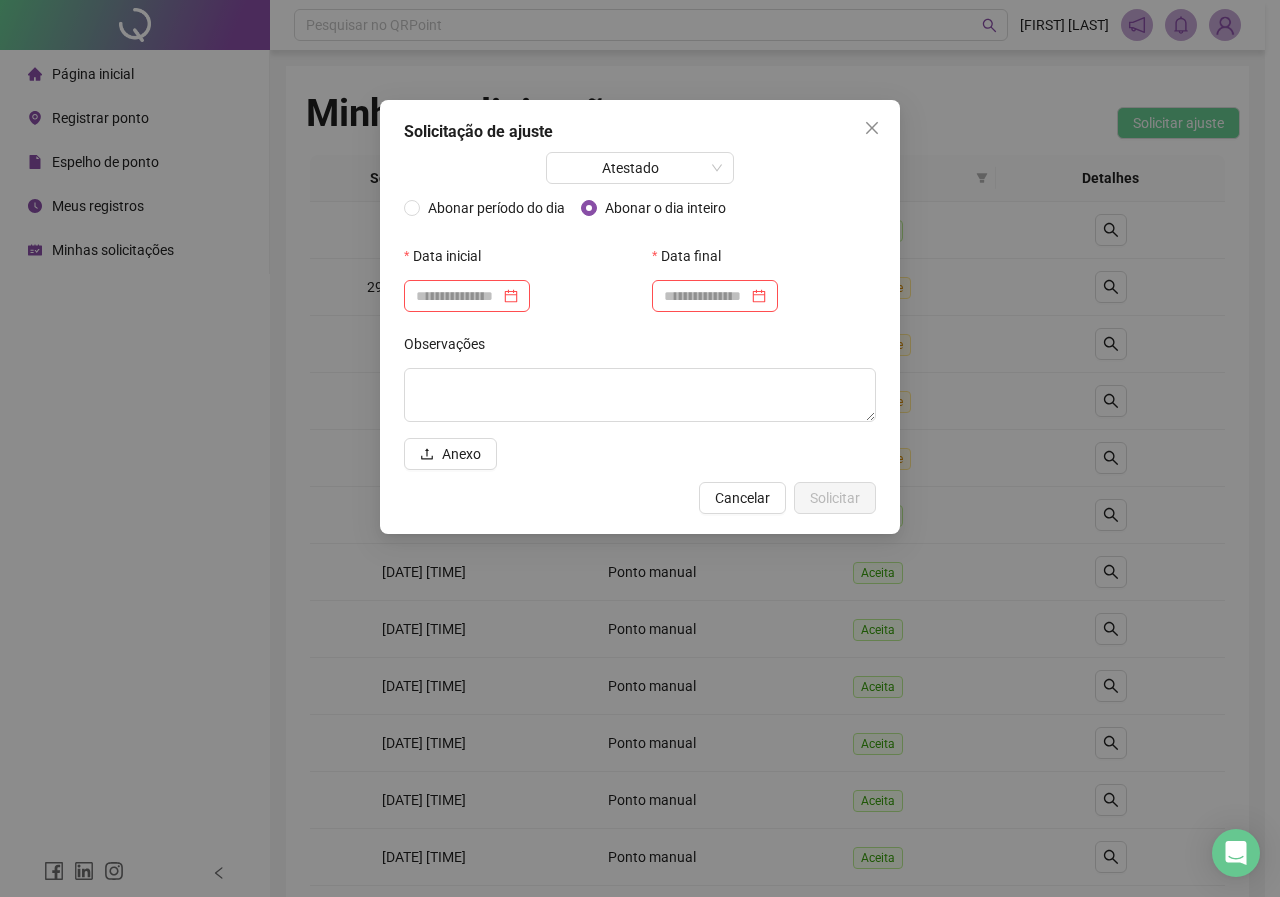 click on "Data inicial" at bounding box center [516, 284] 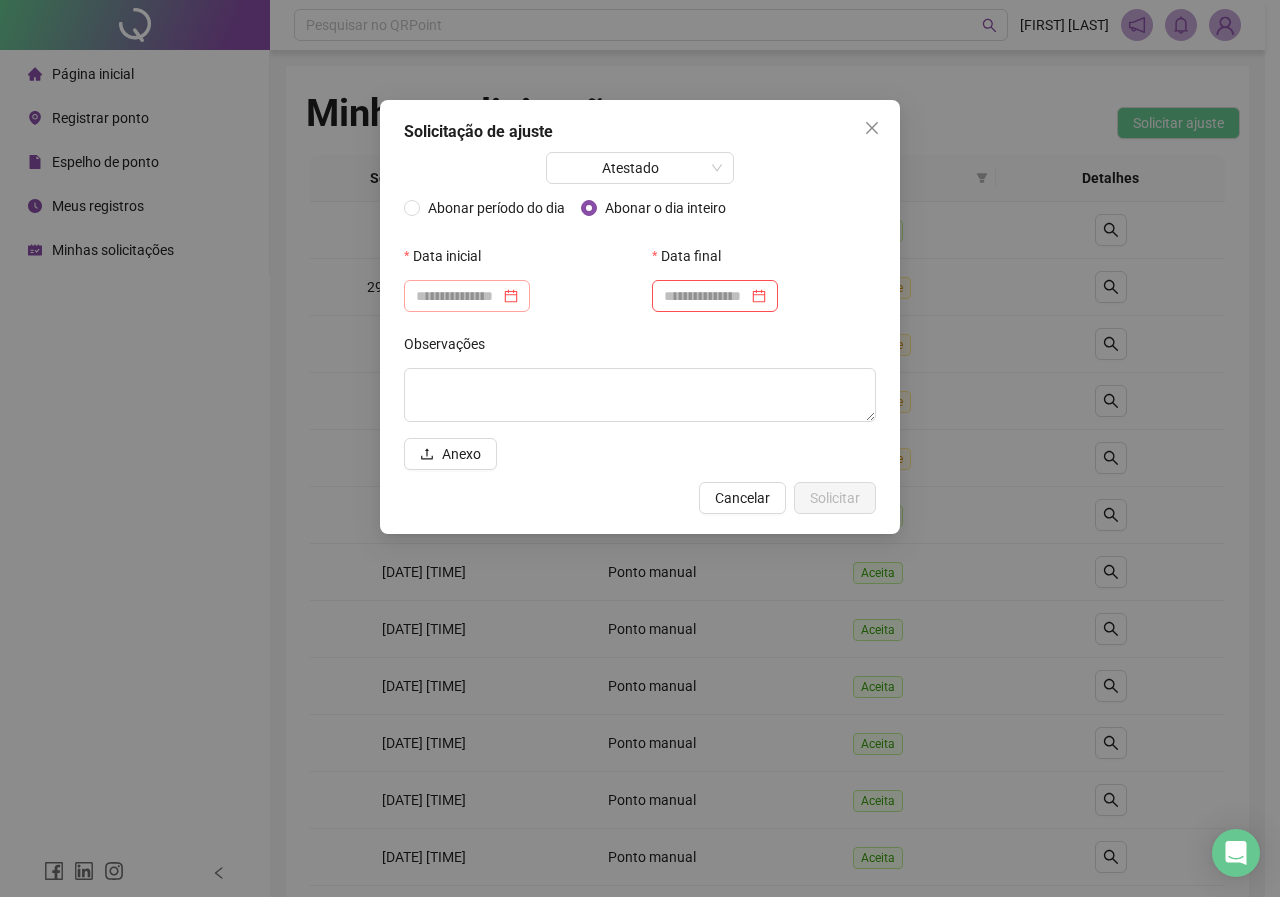 click at bounding box center (467, 296) 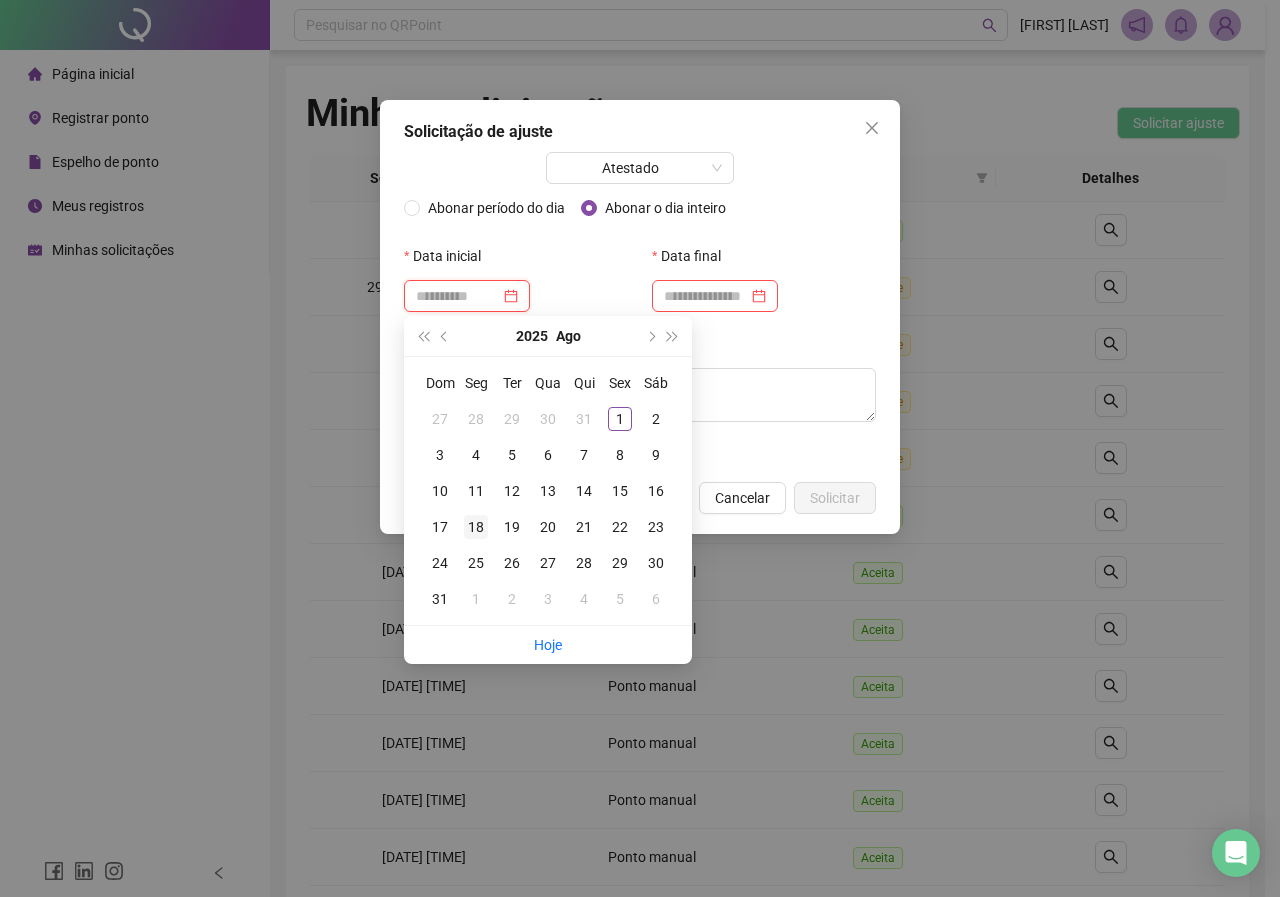 type on "**********" 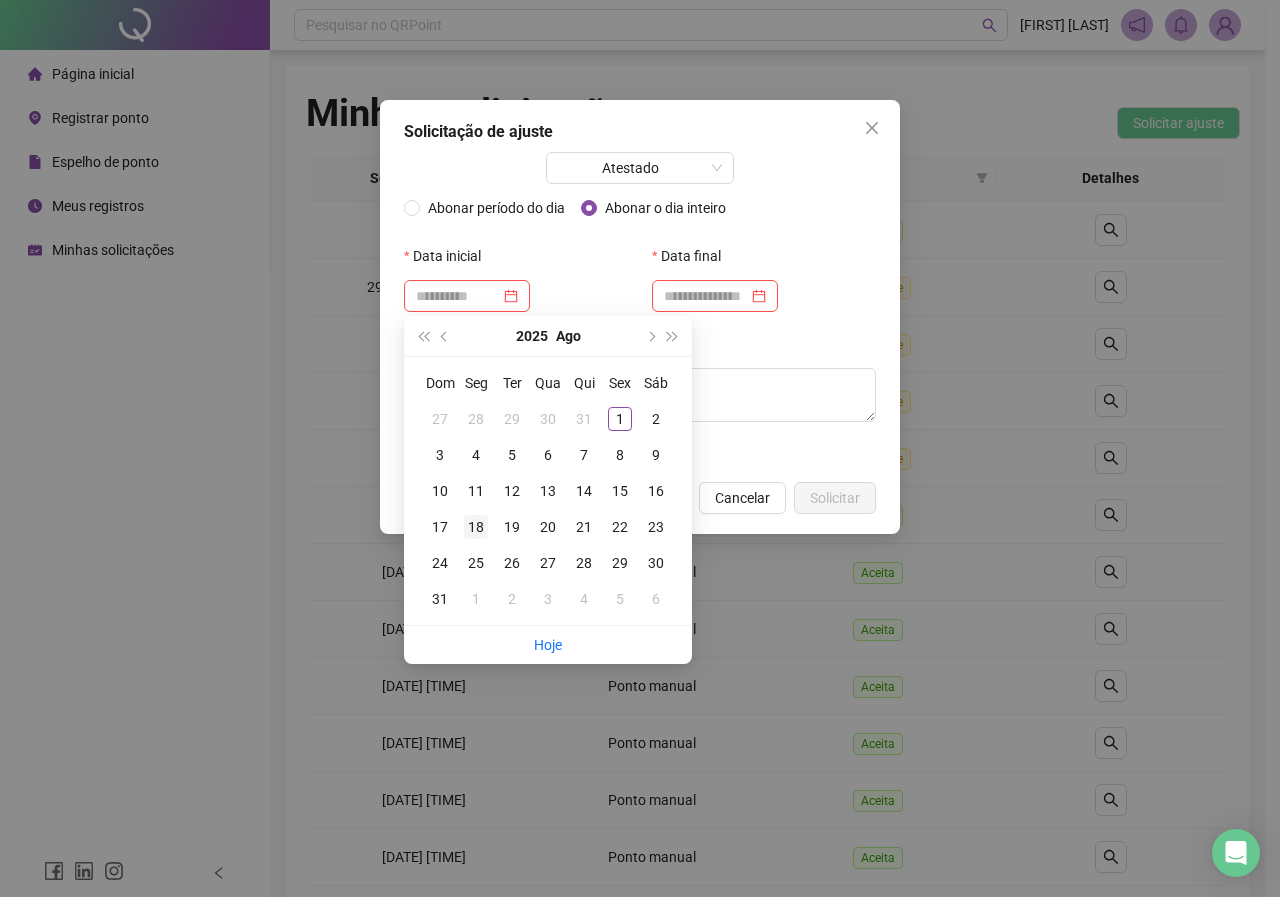 click on "18" at bounding box center [476, 527] 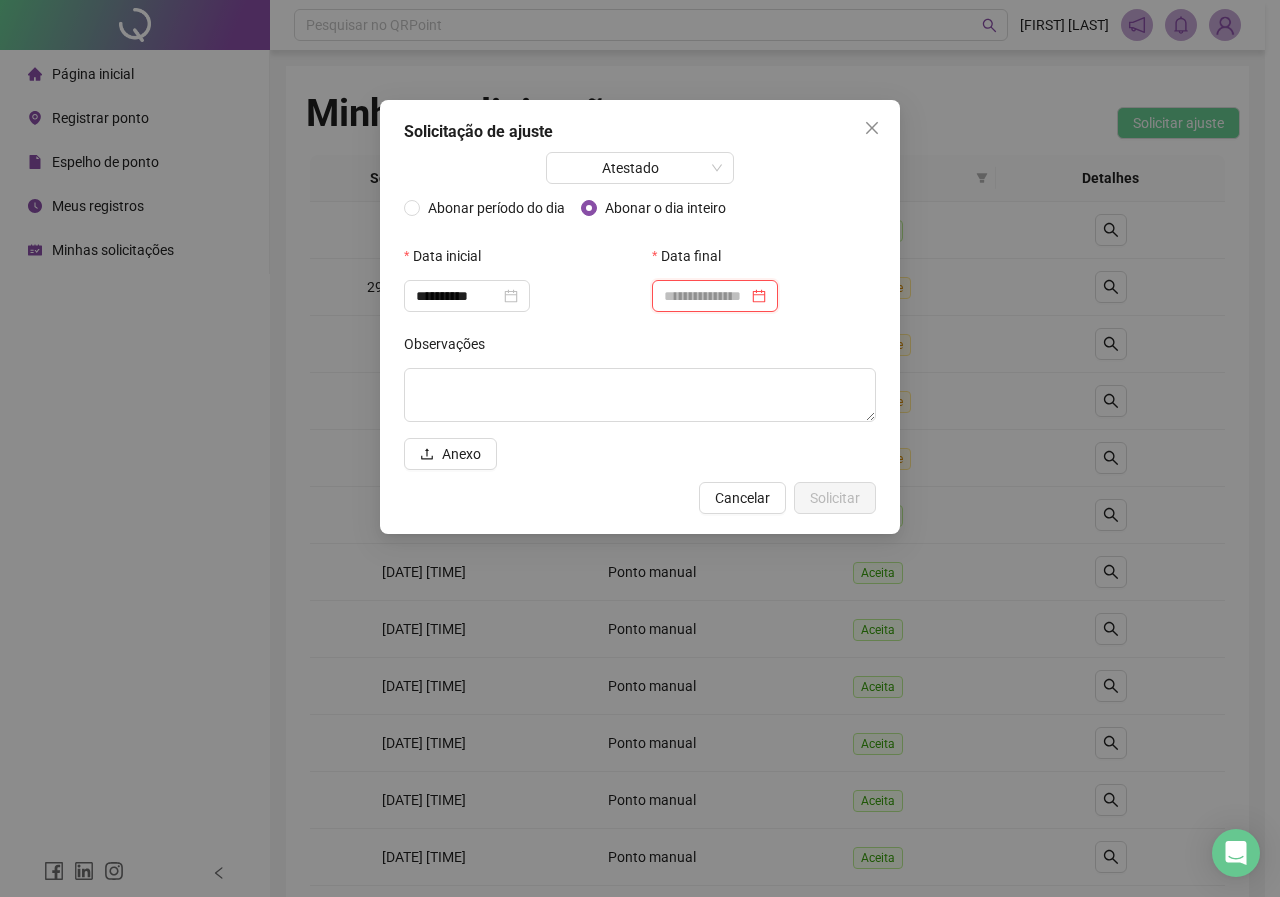 click at bounding box center [706, 296] 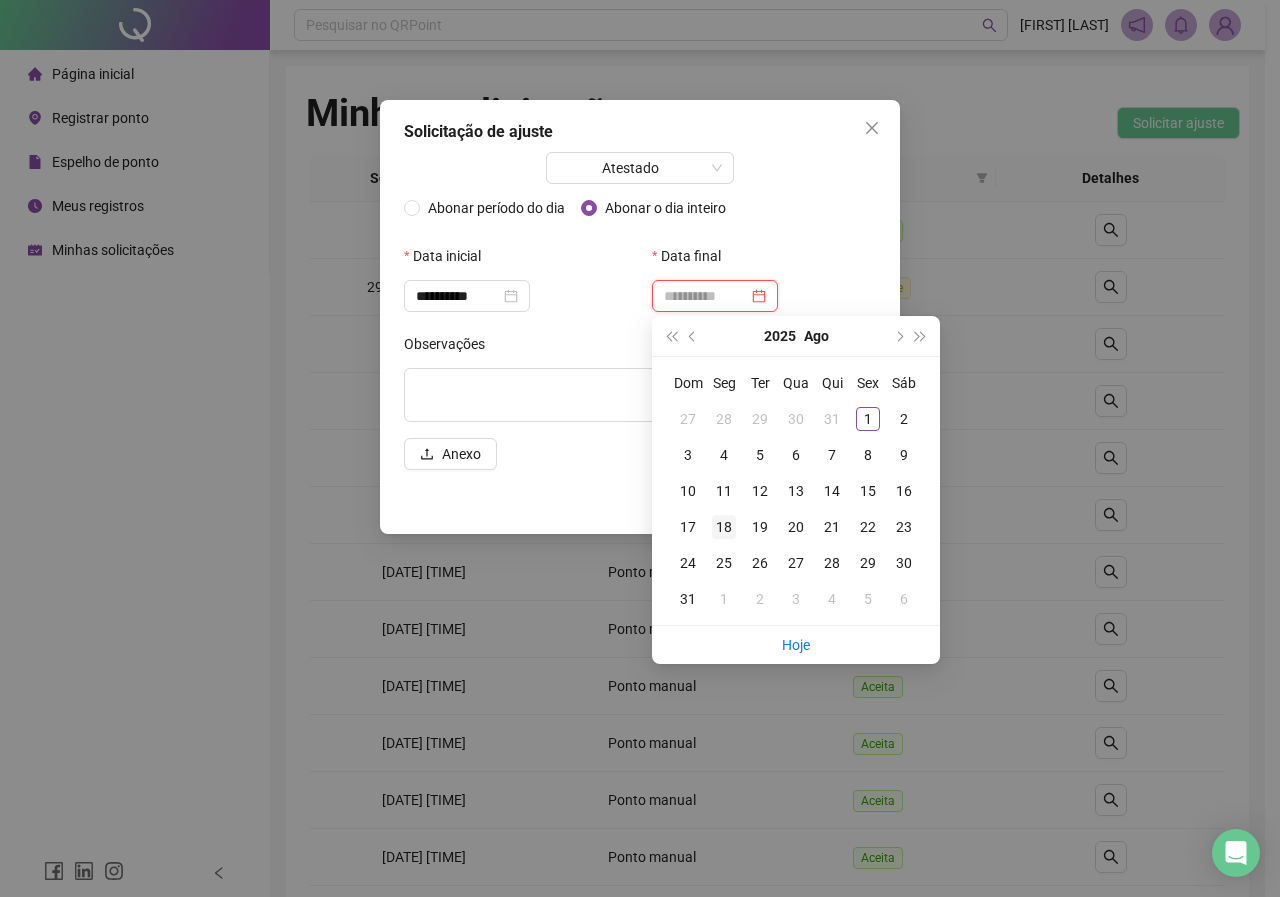 type on "**********" 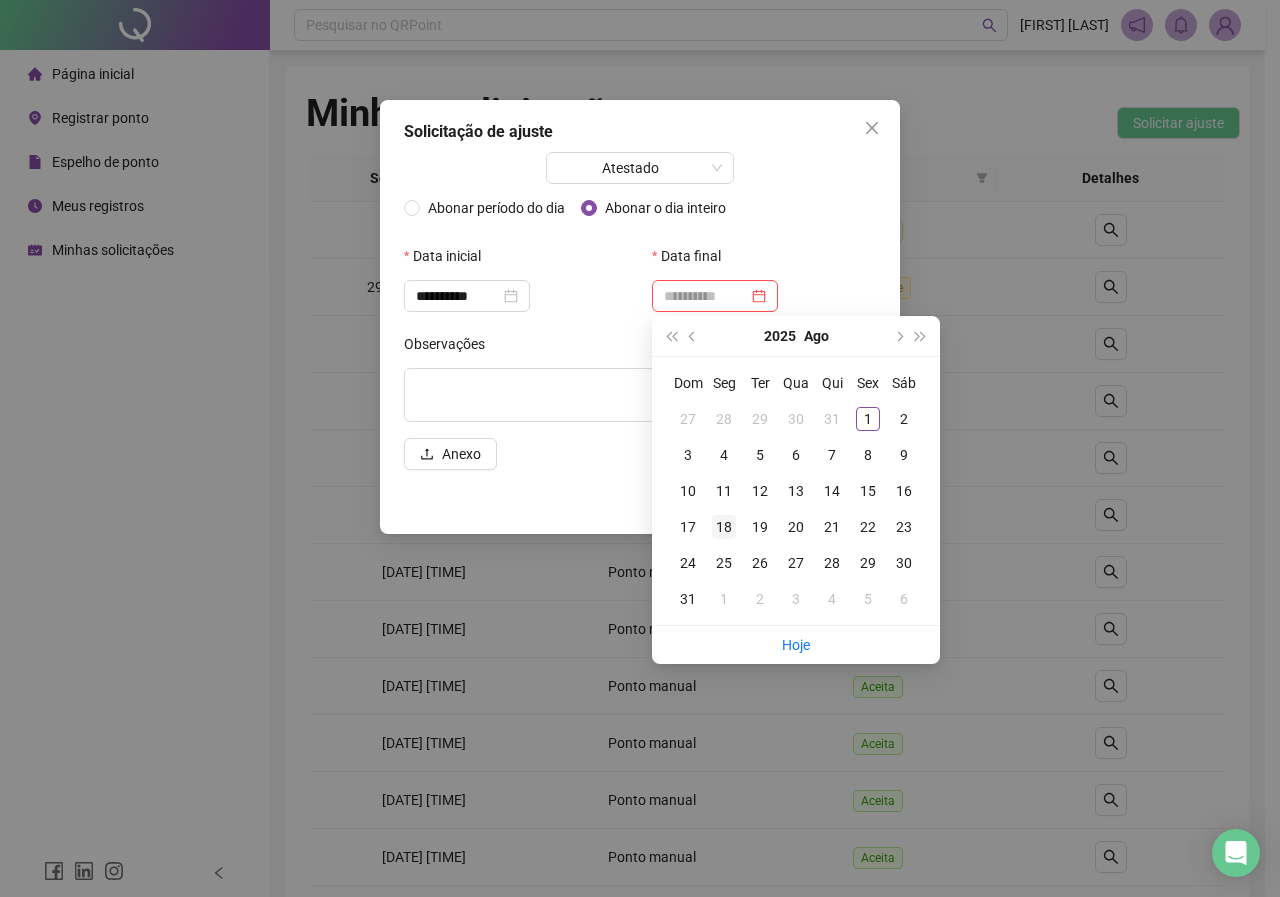 click on "18" at bounding box center (724, 527) 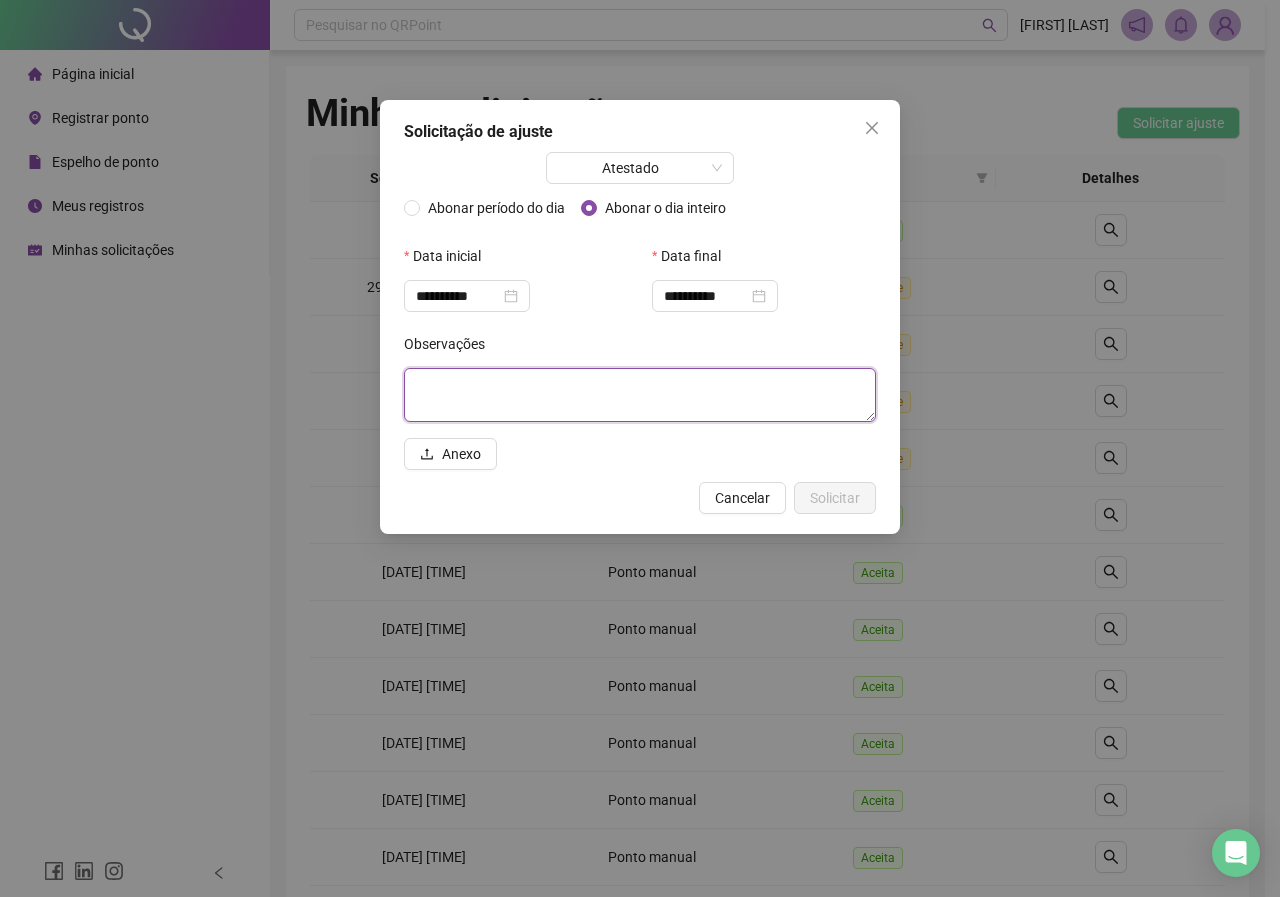 click at bounding box center (640, 395) 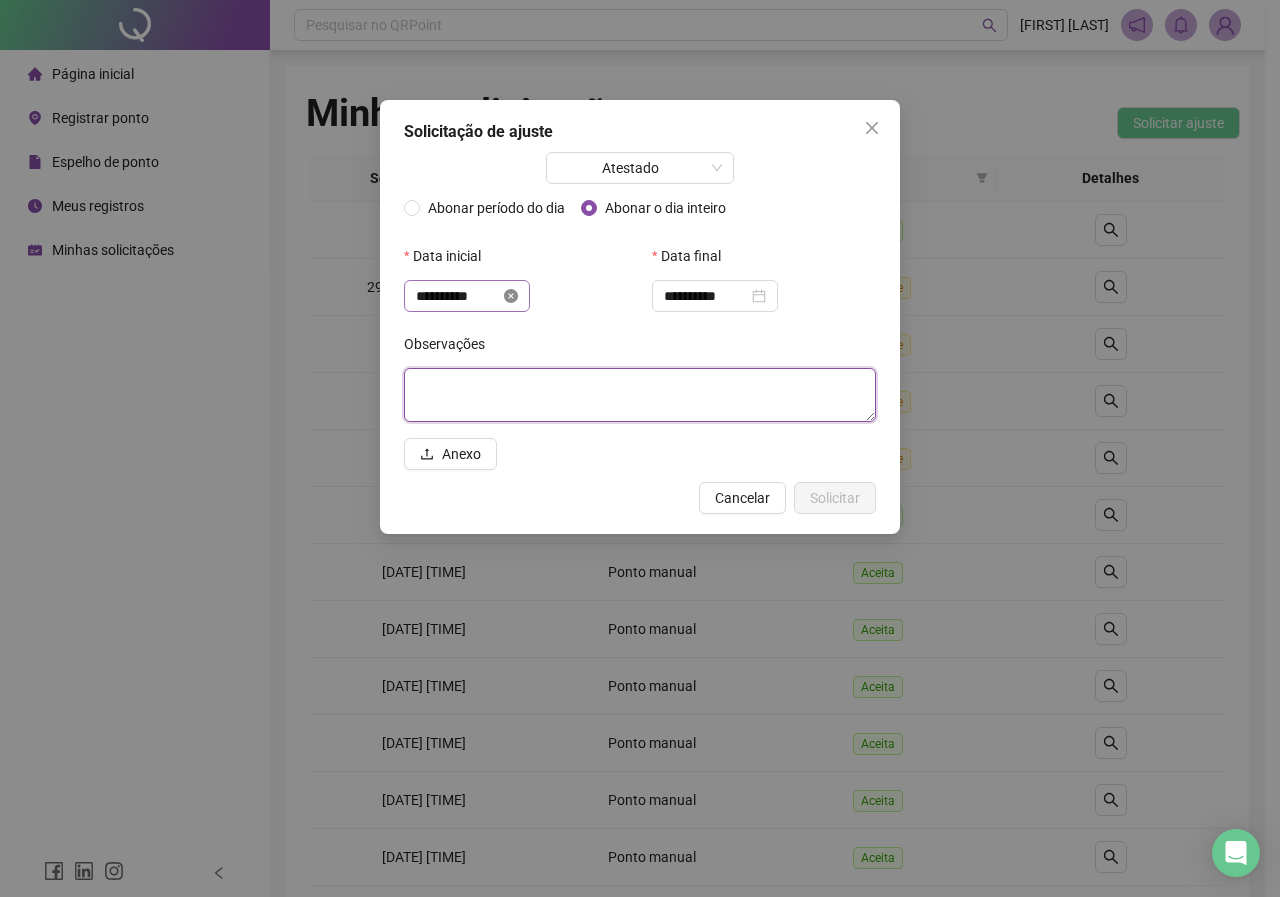 click 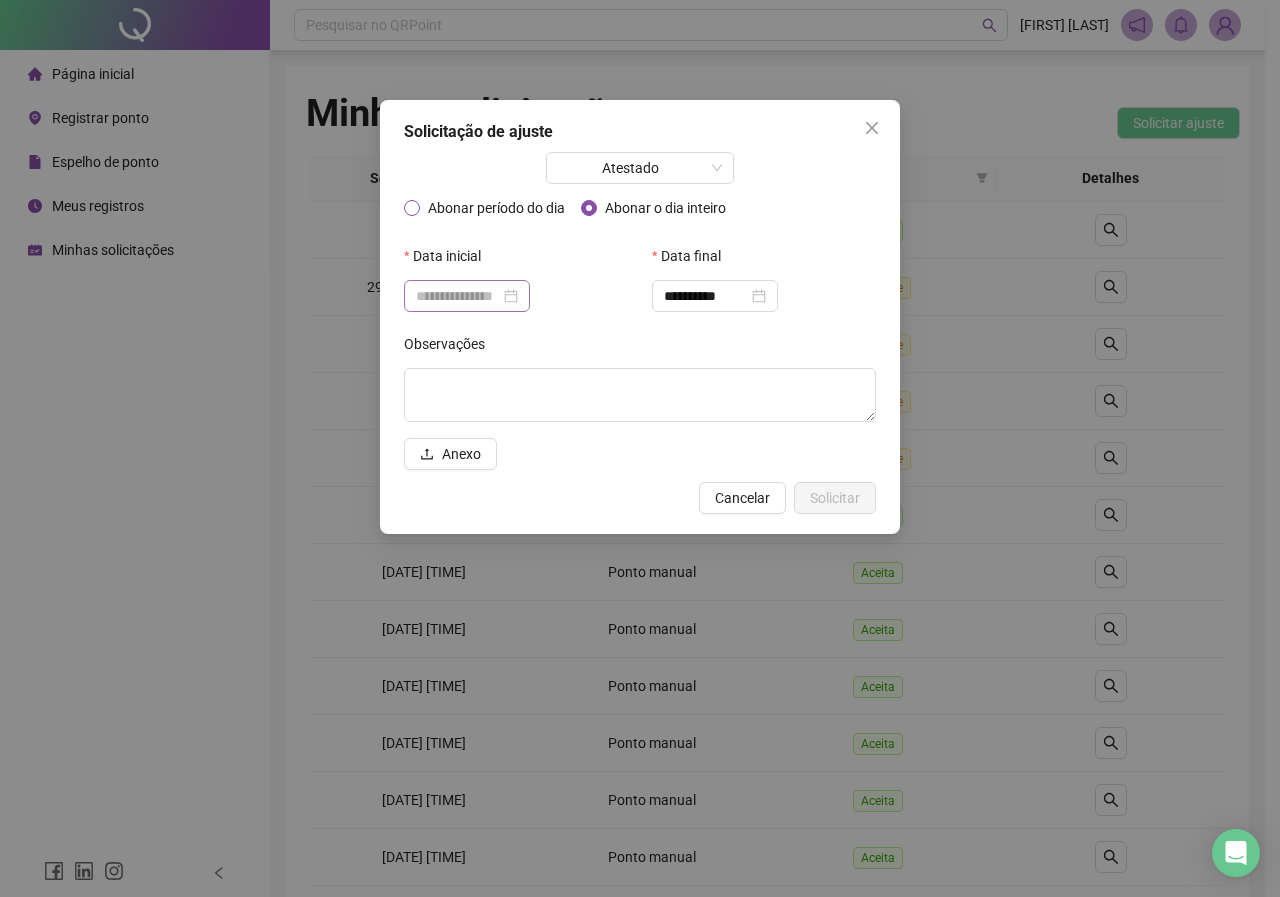 click on "Abonar período do dia" at bounding box center [496, 208] 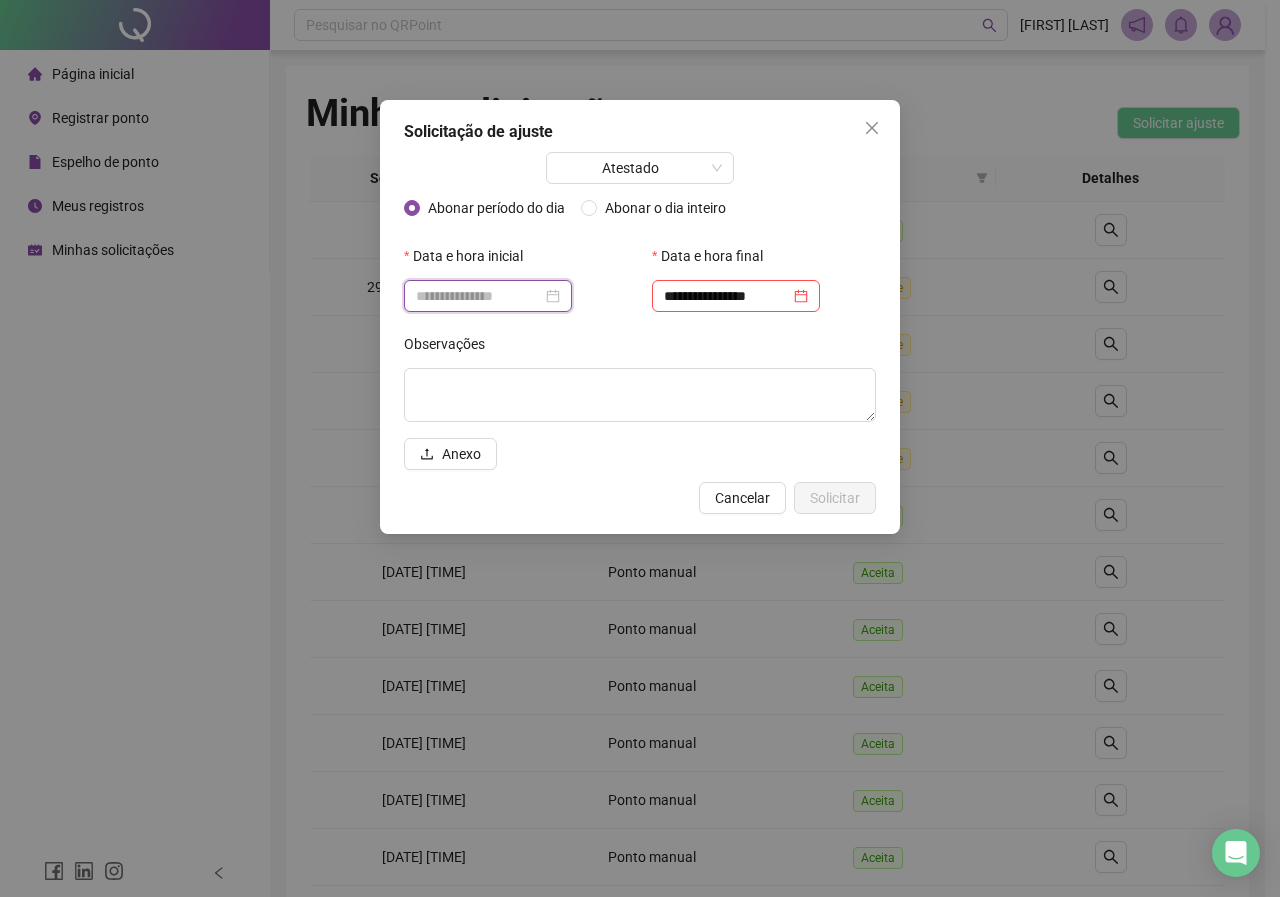 click at bounding box center [479, 296] 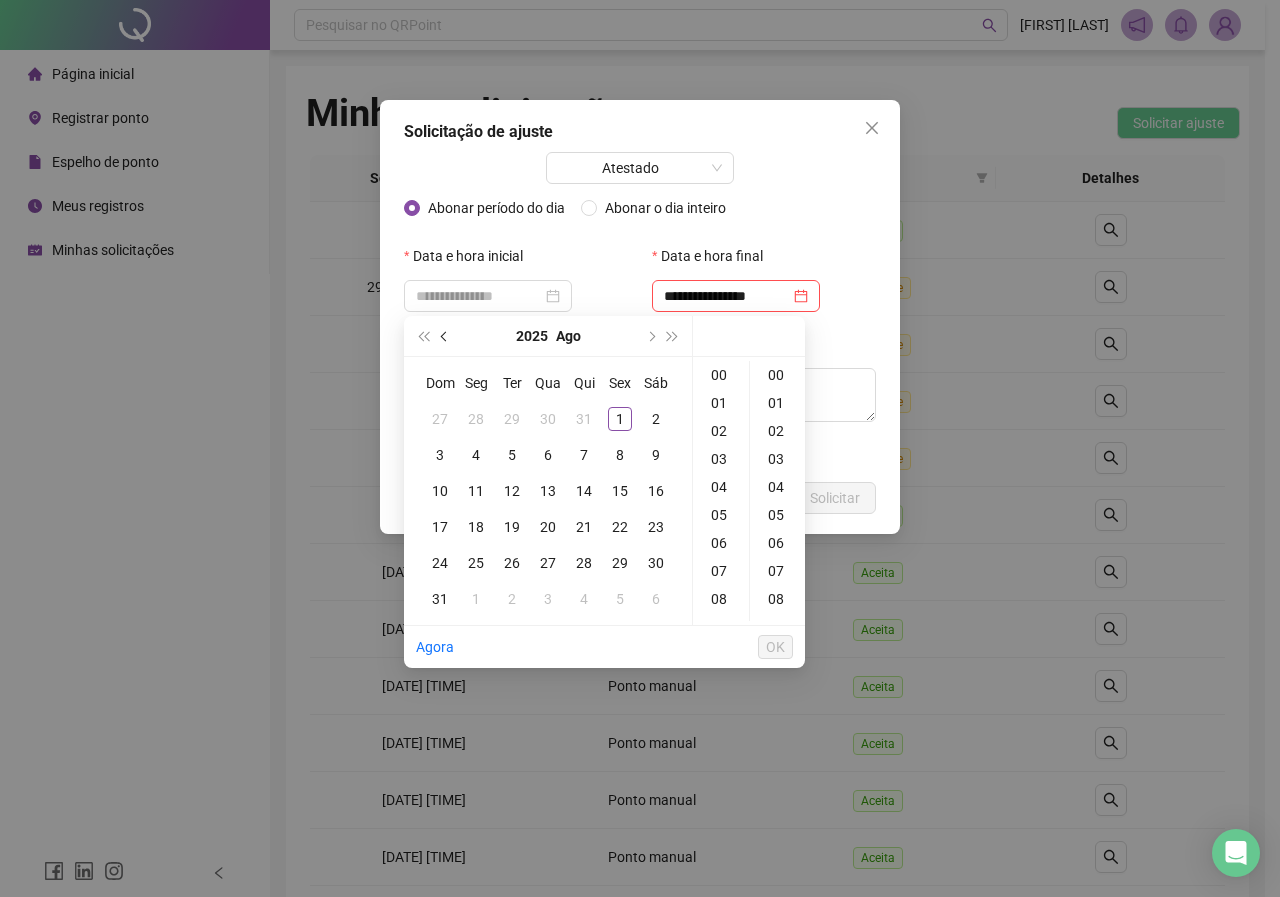click at bounding box center [445, 336] 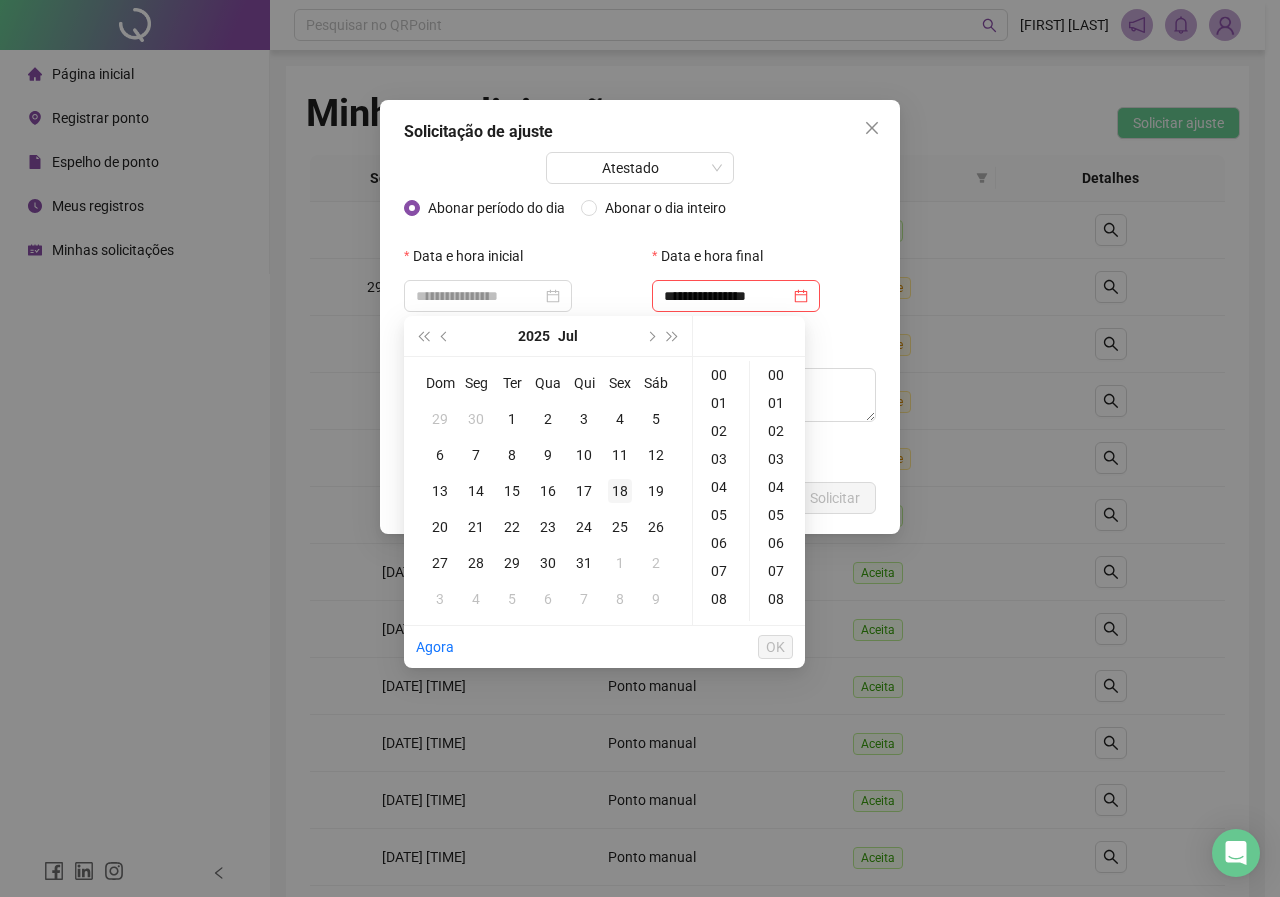 click on "18" at bounding box center (620, 491) 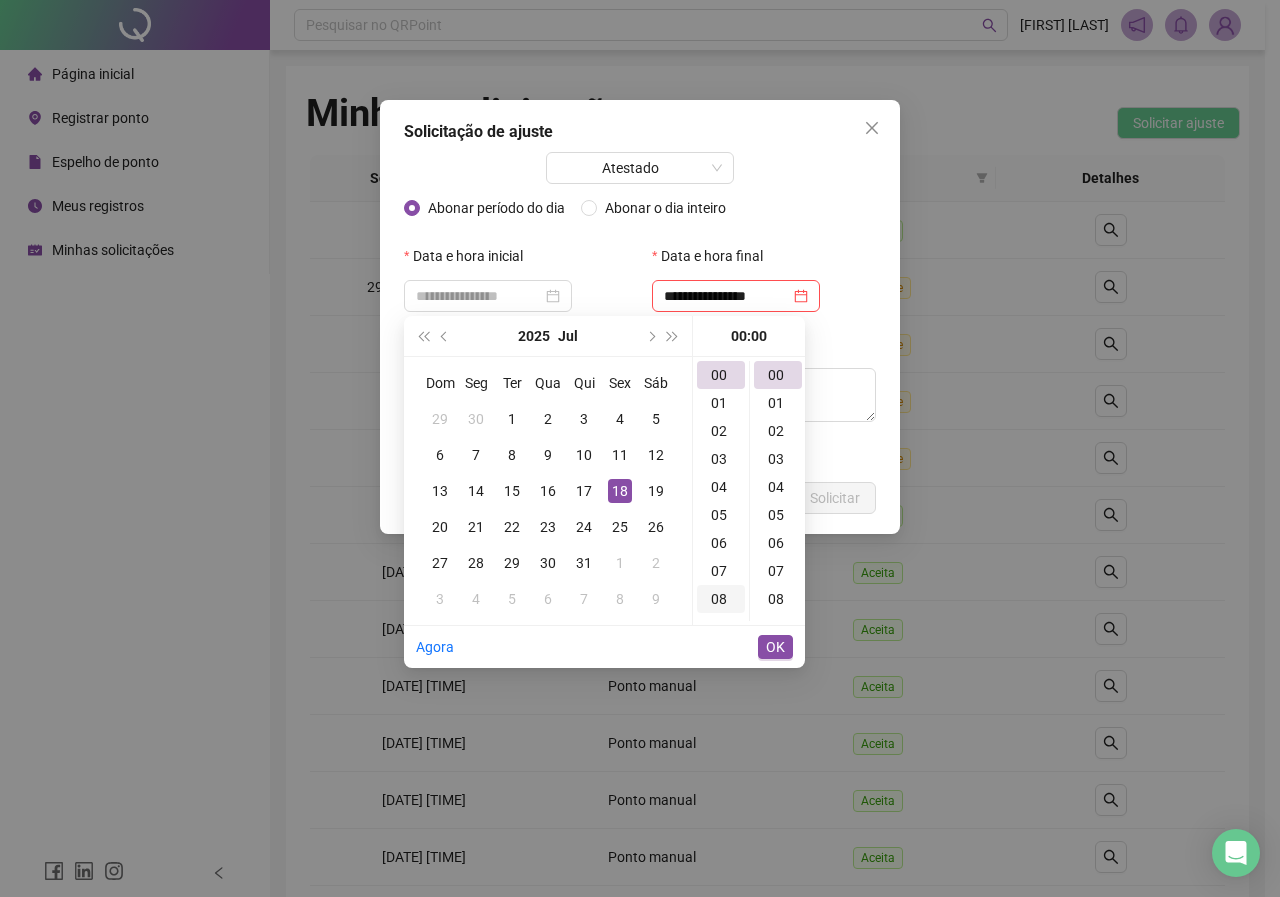 click on "08" at bounding box center [721, 599] 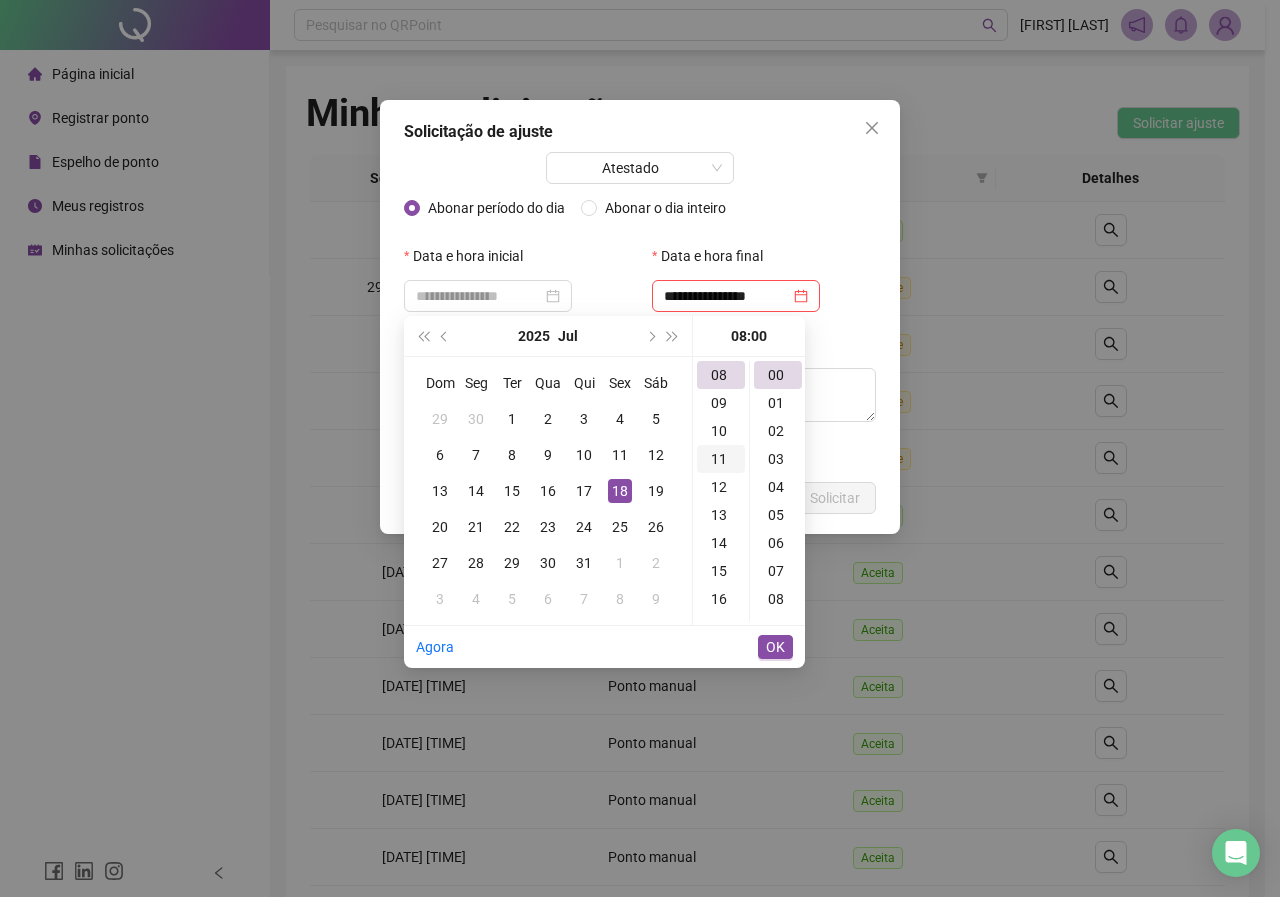 scroll, scrollTop: 224, scrollLeft: 0, axis: vertical 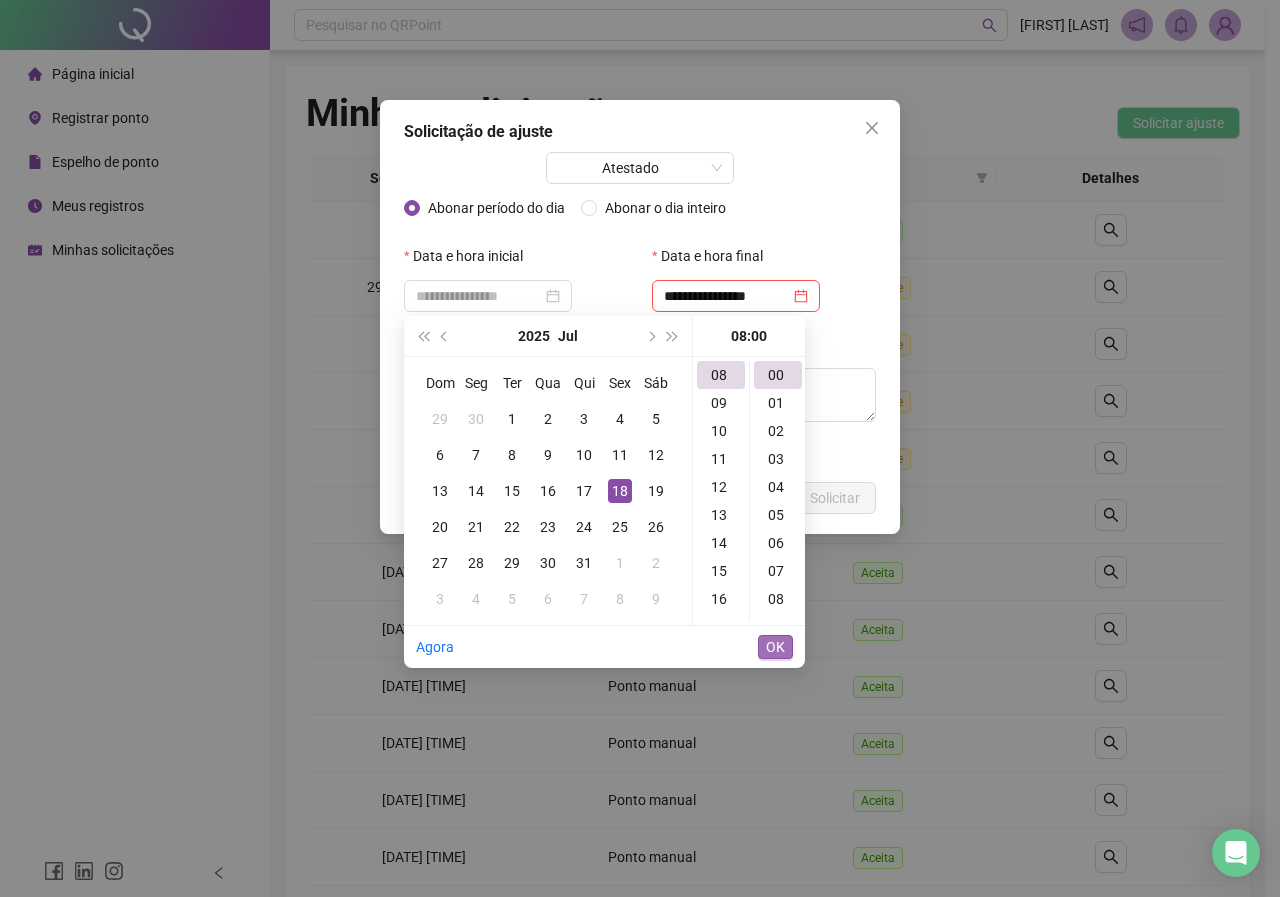 type on "**********" 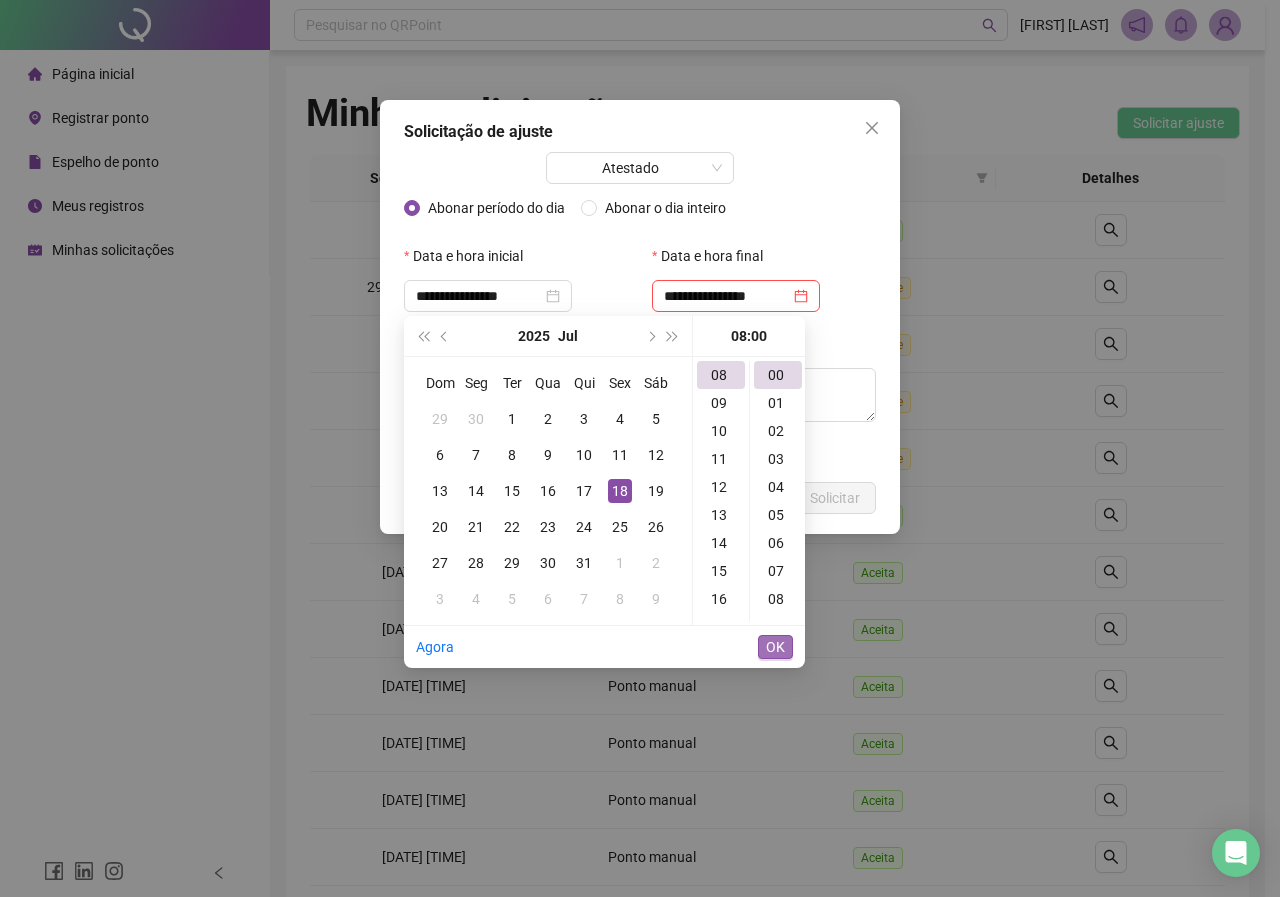click on "OK" at bounding box center (775, 647) 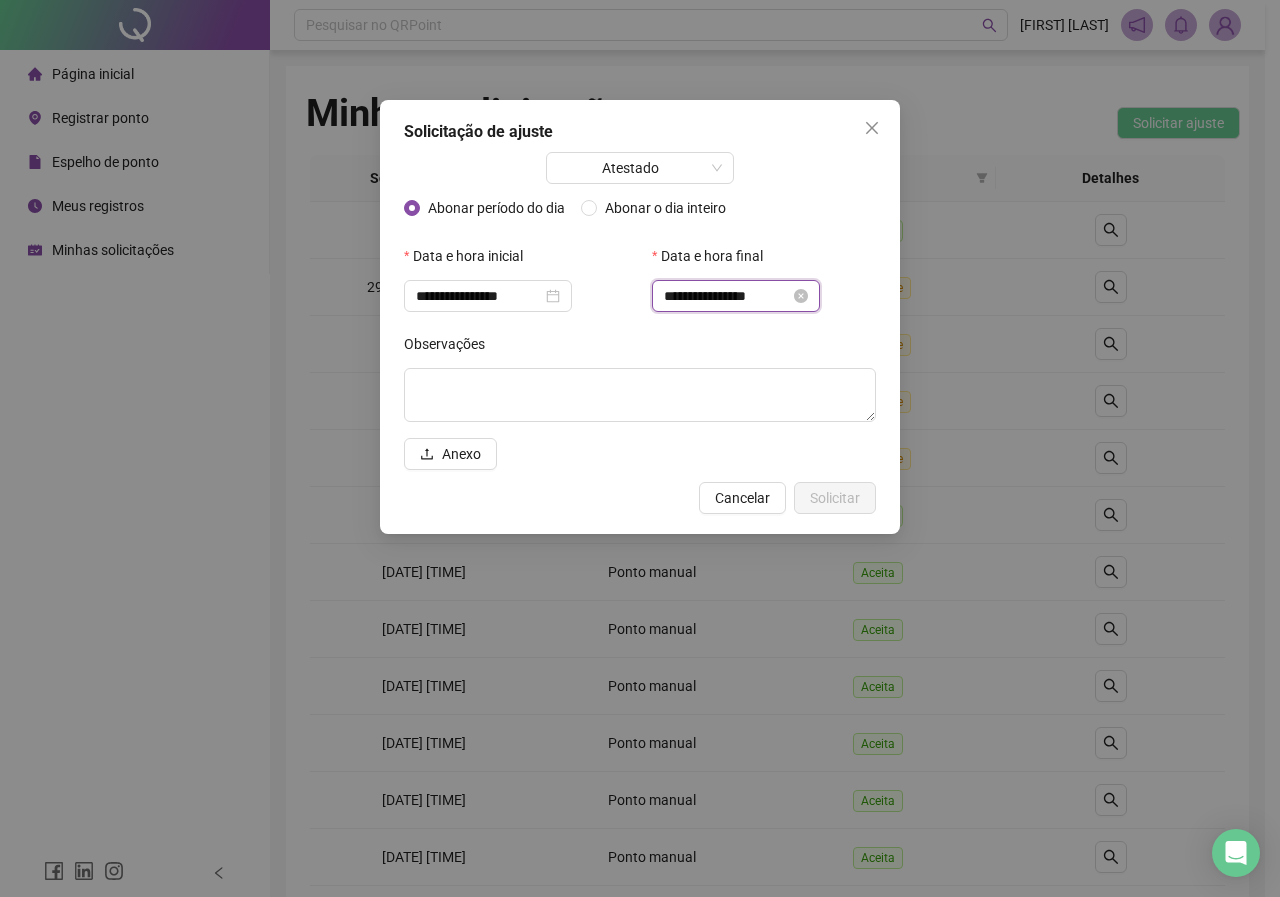 click on "**********" at bounding box center (727, 296) 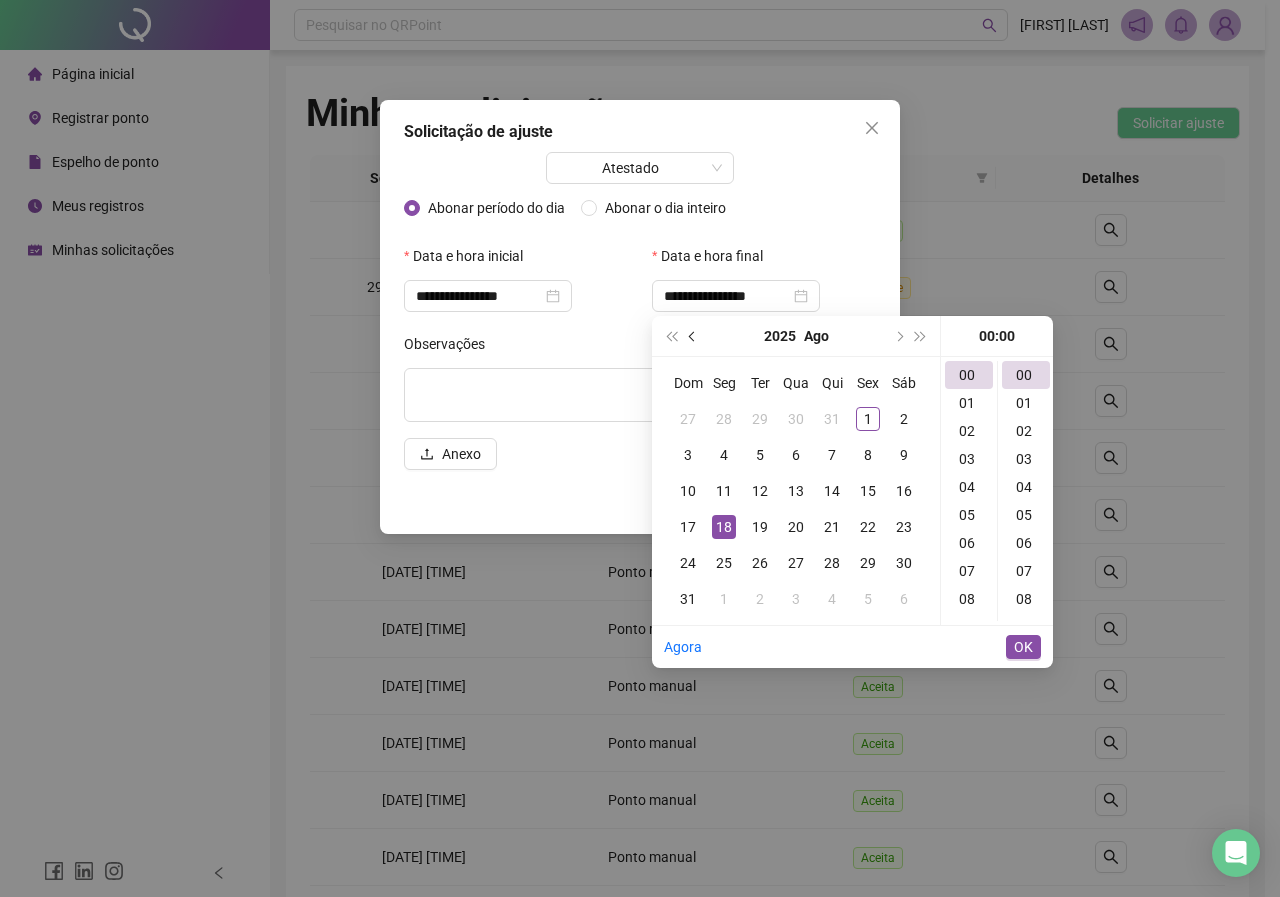click at bounding box center (693, 336) 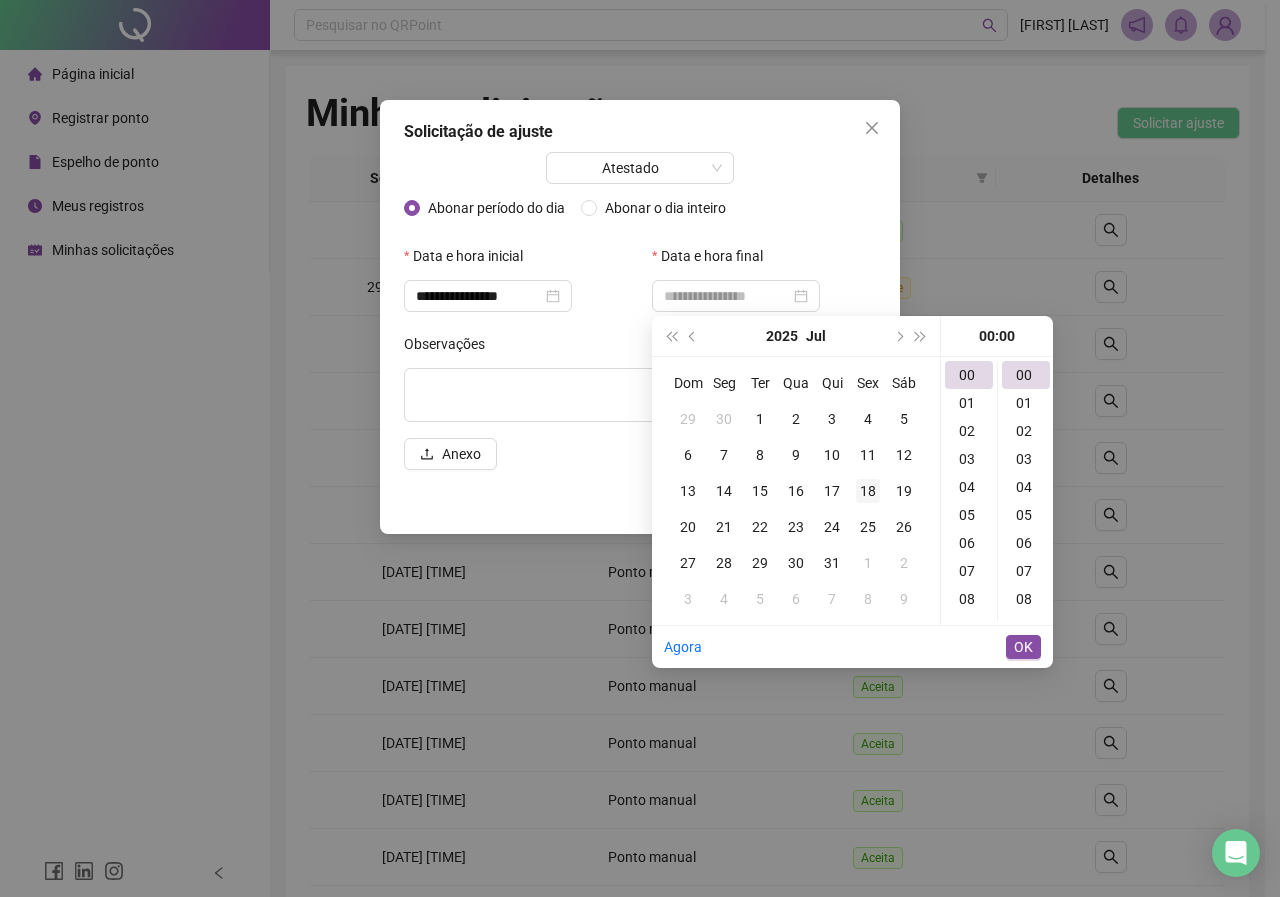 click on "18" at bounding box center (868, 491) 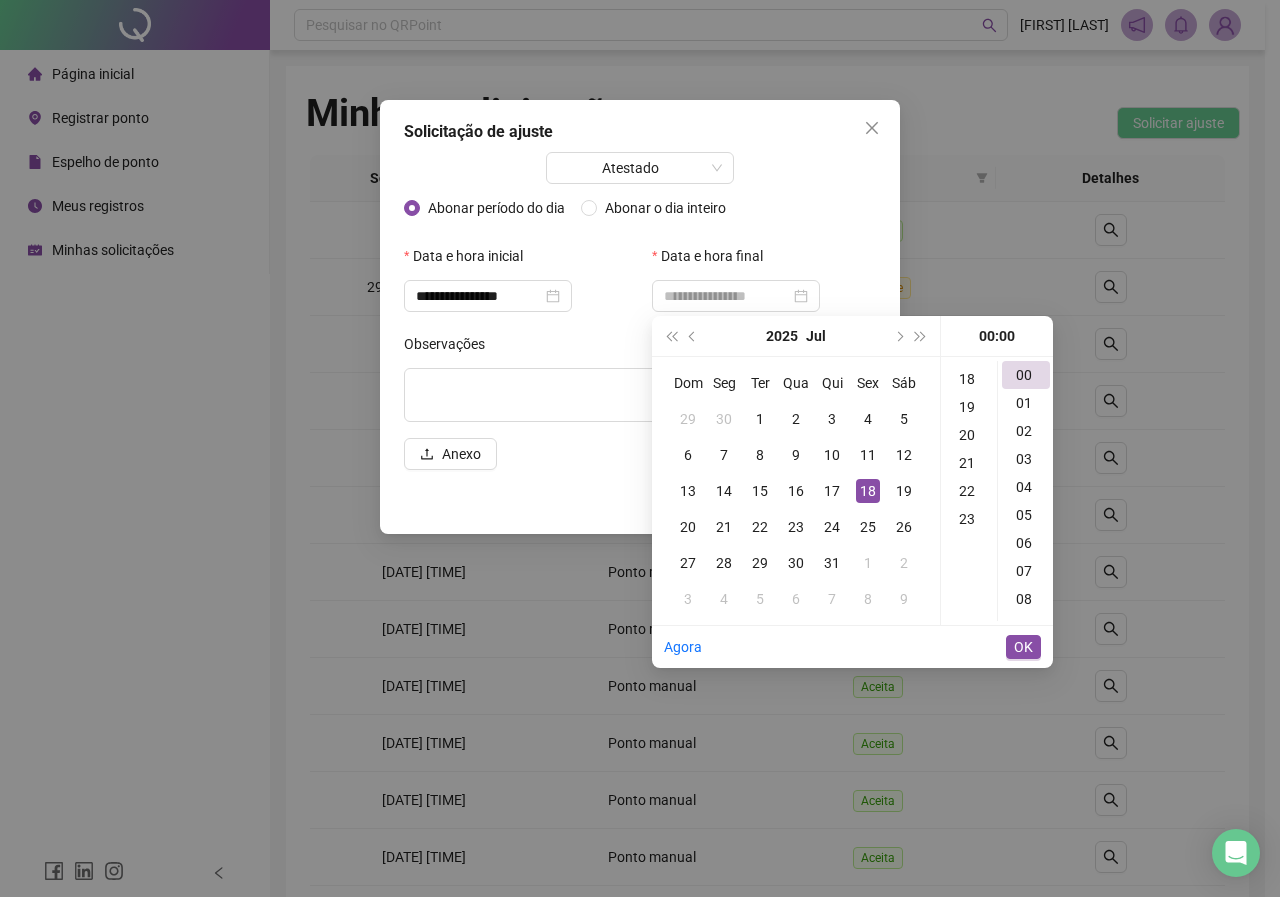 scroll, scrollTop: 400, scrollLeft: 0, axis: vertical 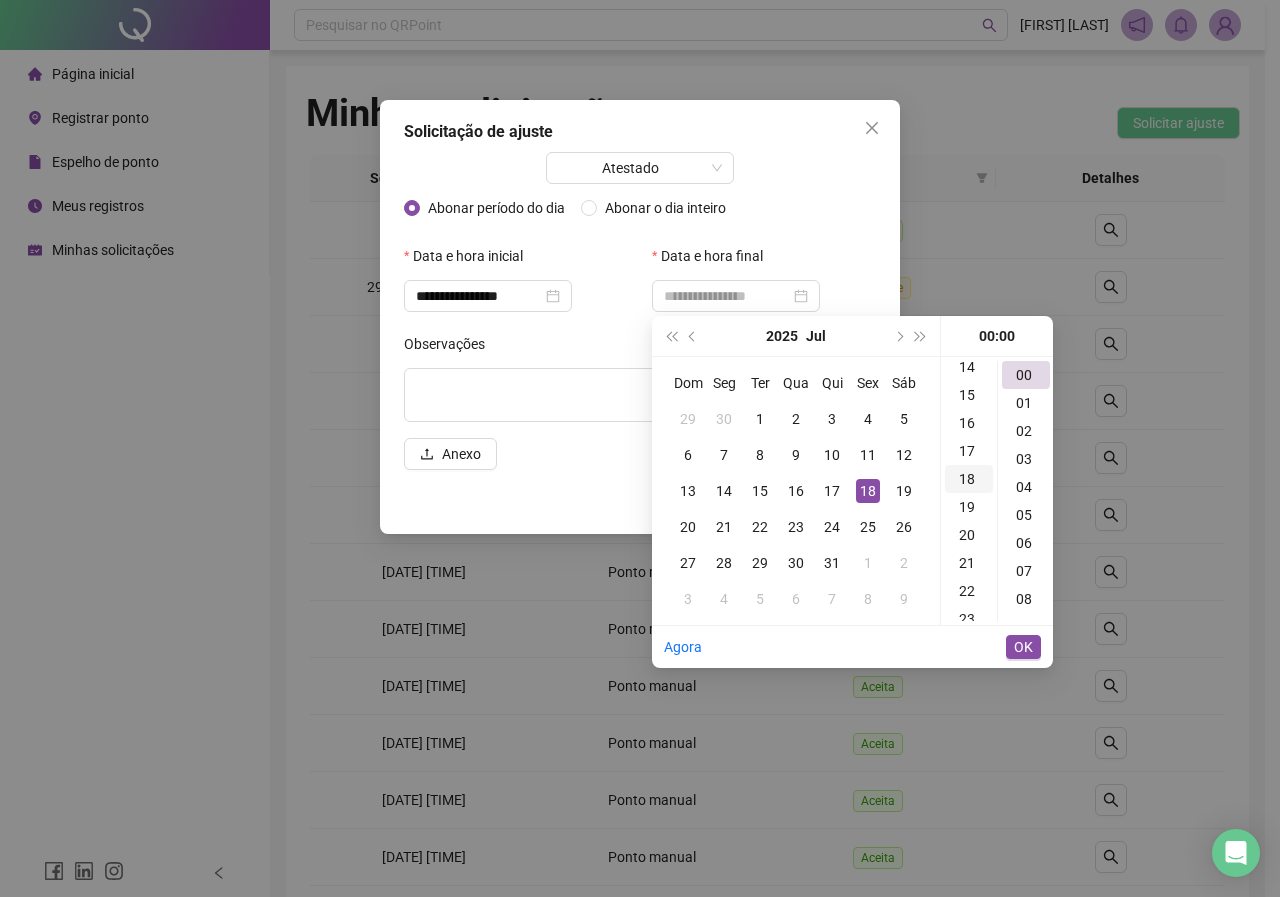 click on "18" at bounding box center (969, 479) 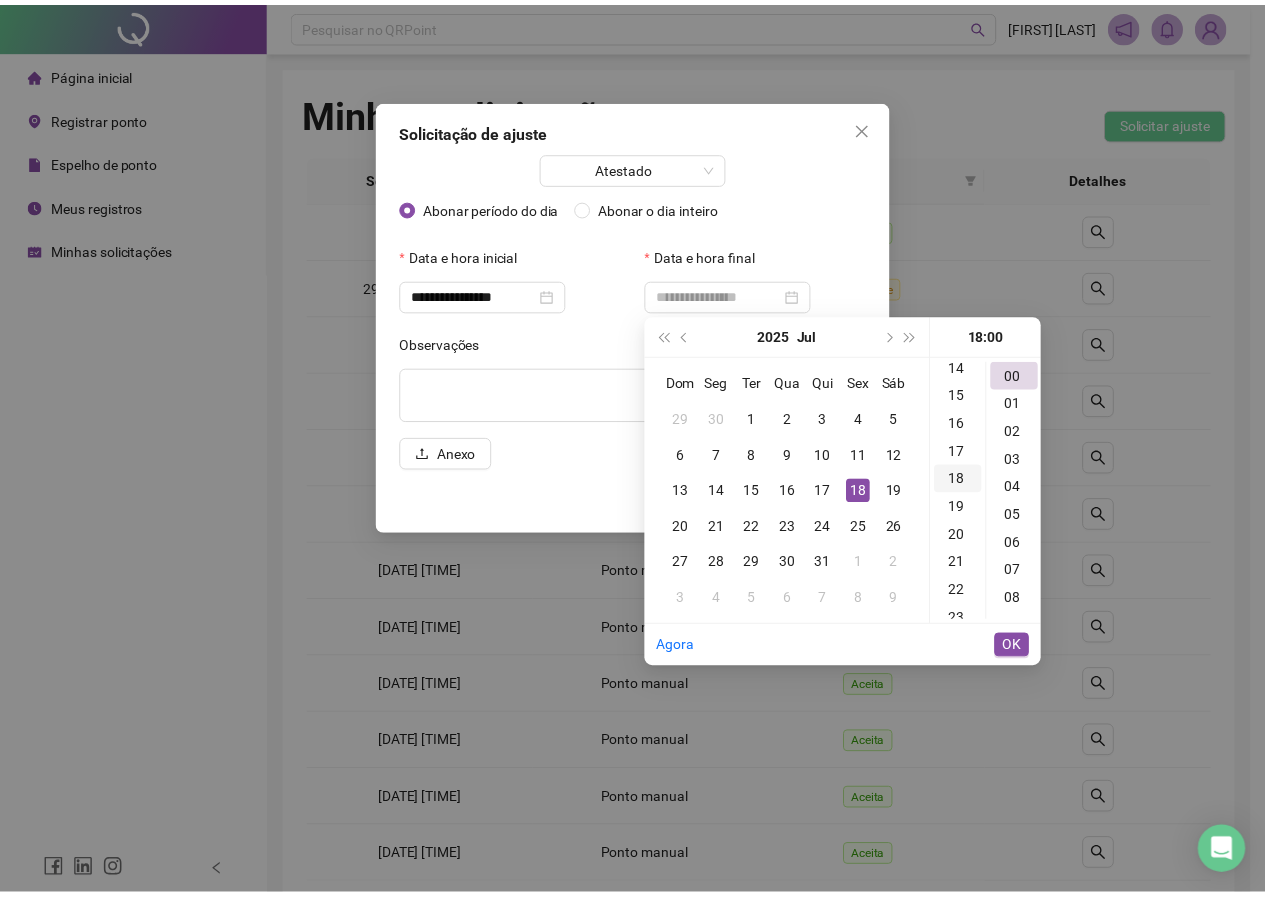 scroll, scrollTop: 504, scrollLeft: 0, axis: vertical 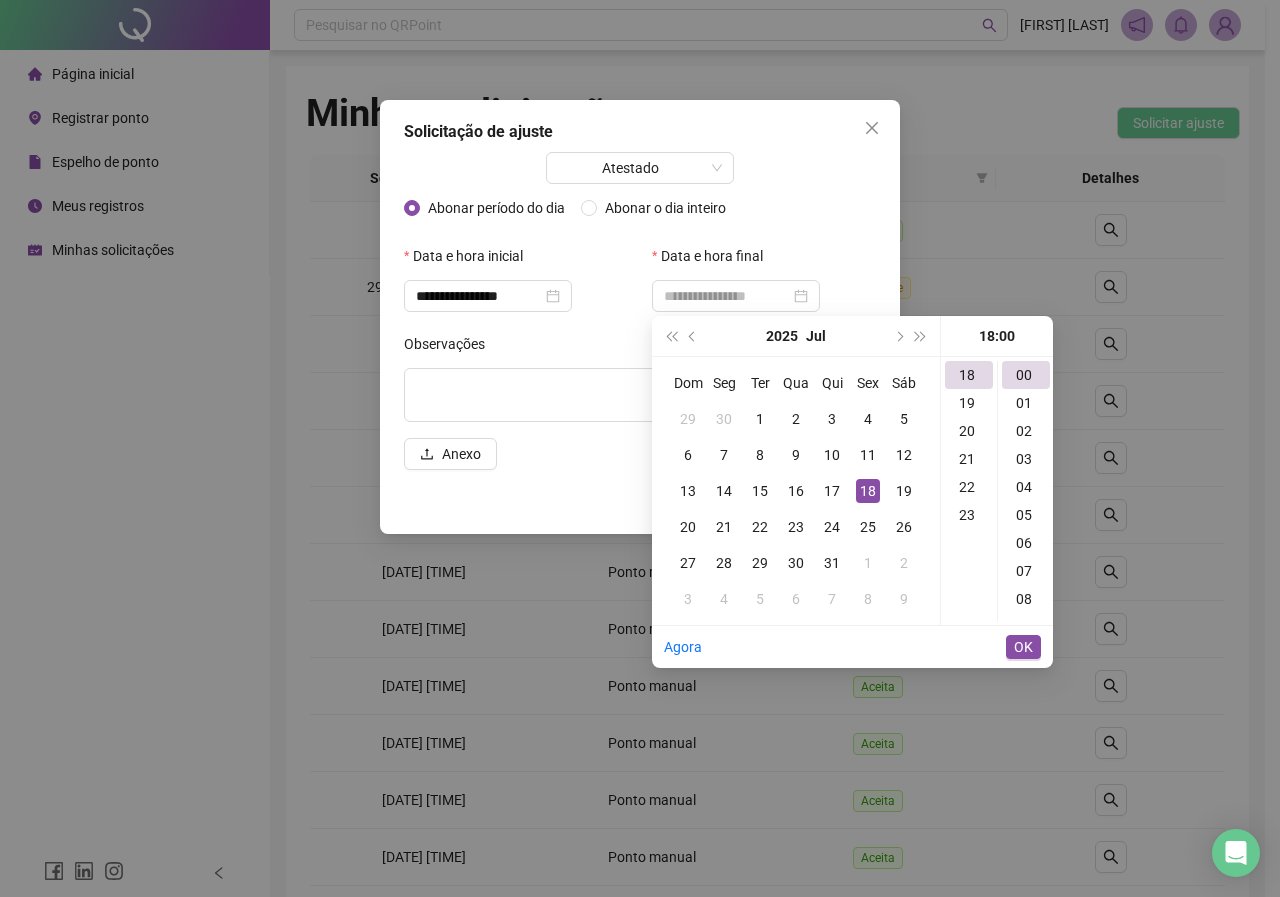 type on "**********" 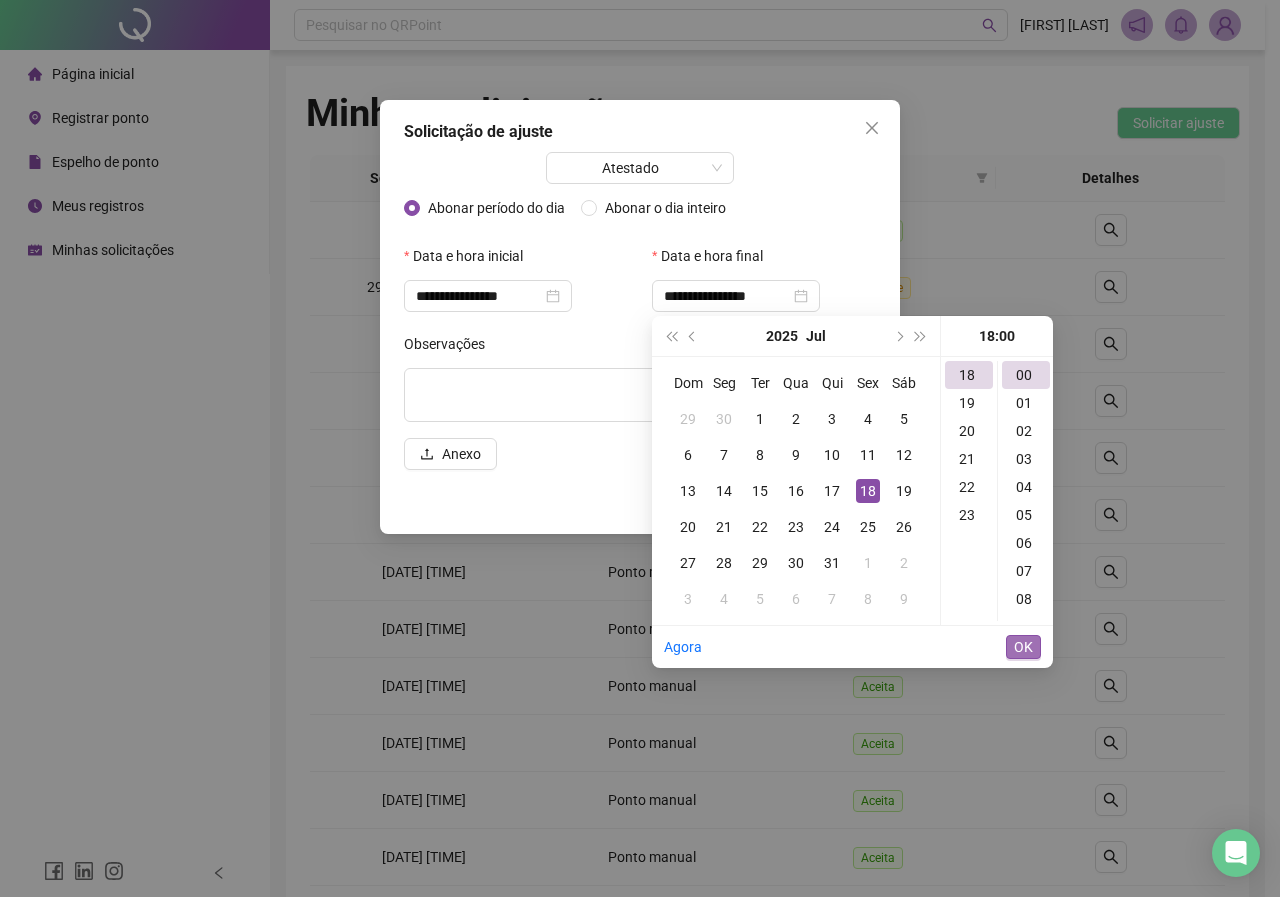 click on "OK" at bounding box center (1023, 647) 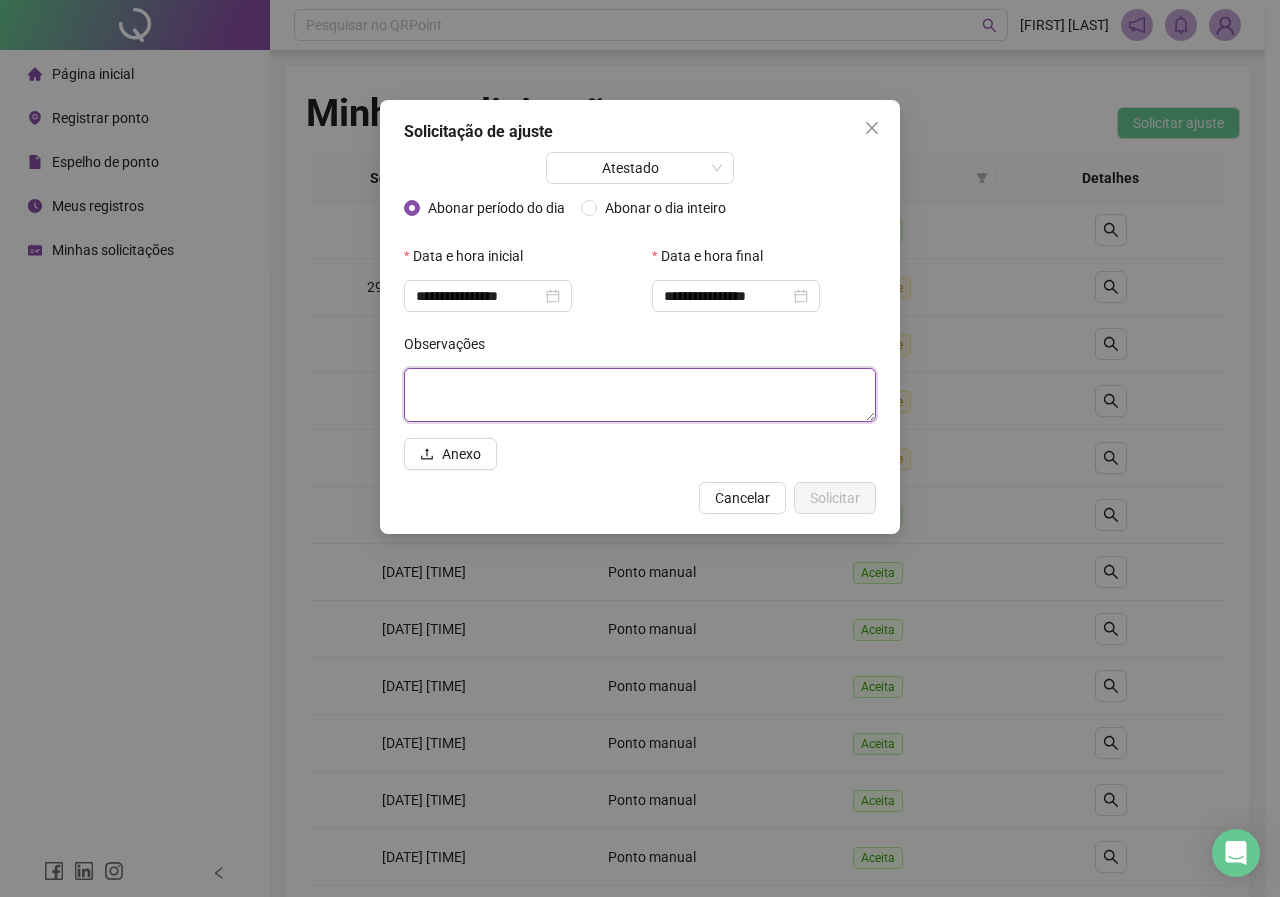 click at bounding box center [640, 395] 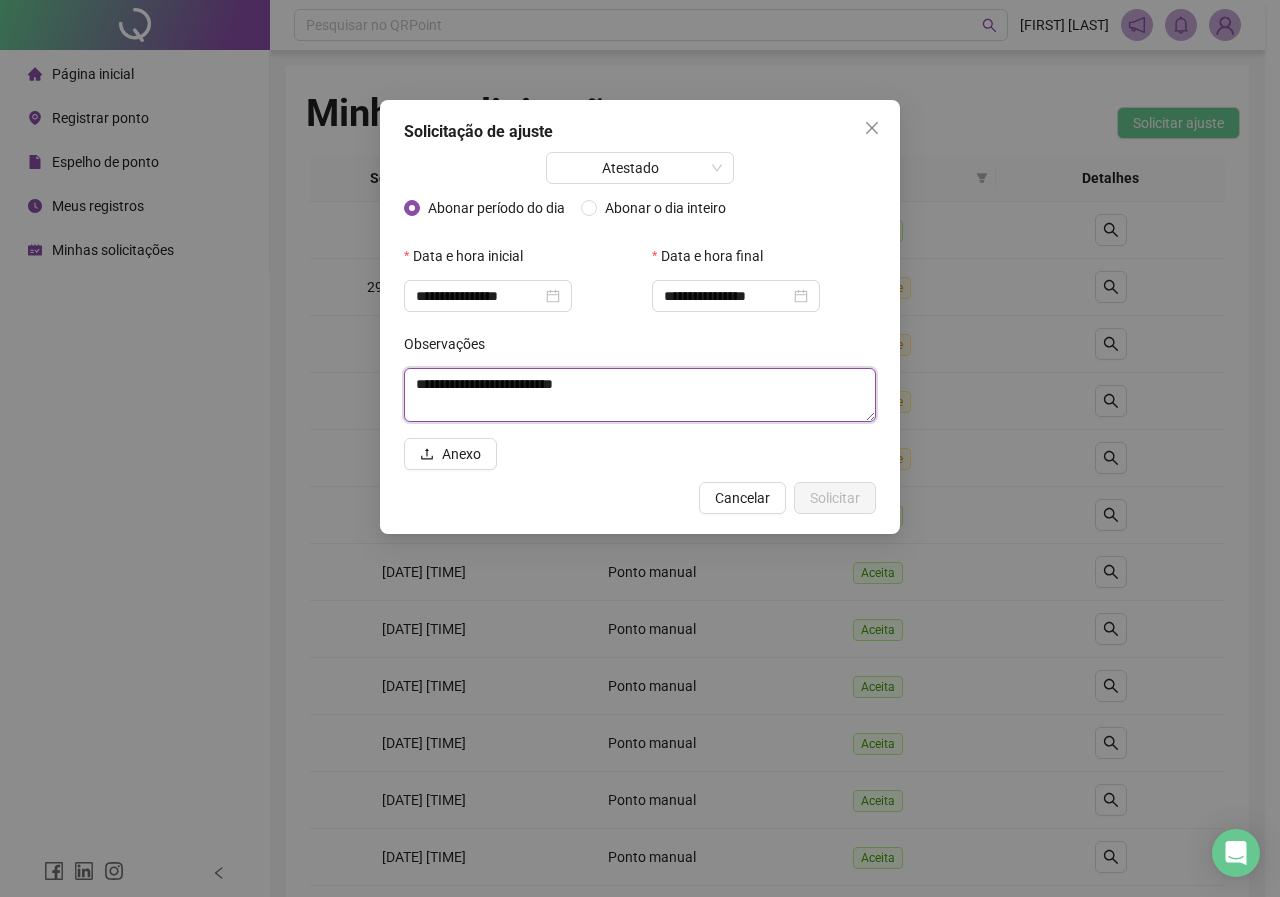 click on "**********" at bounding box center (640, 395) 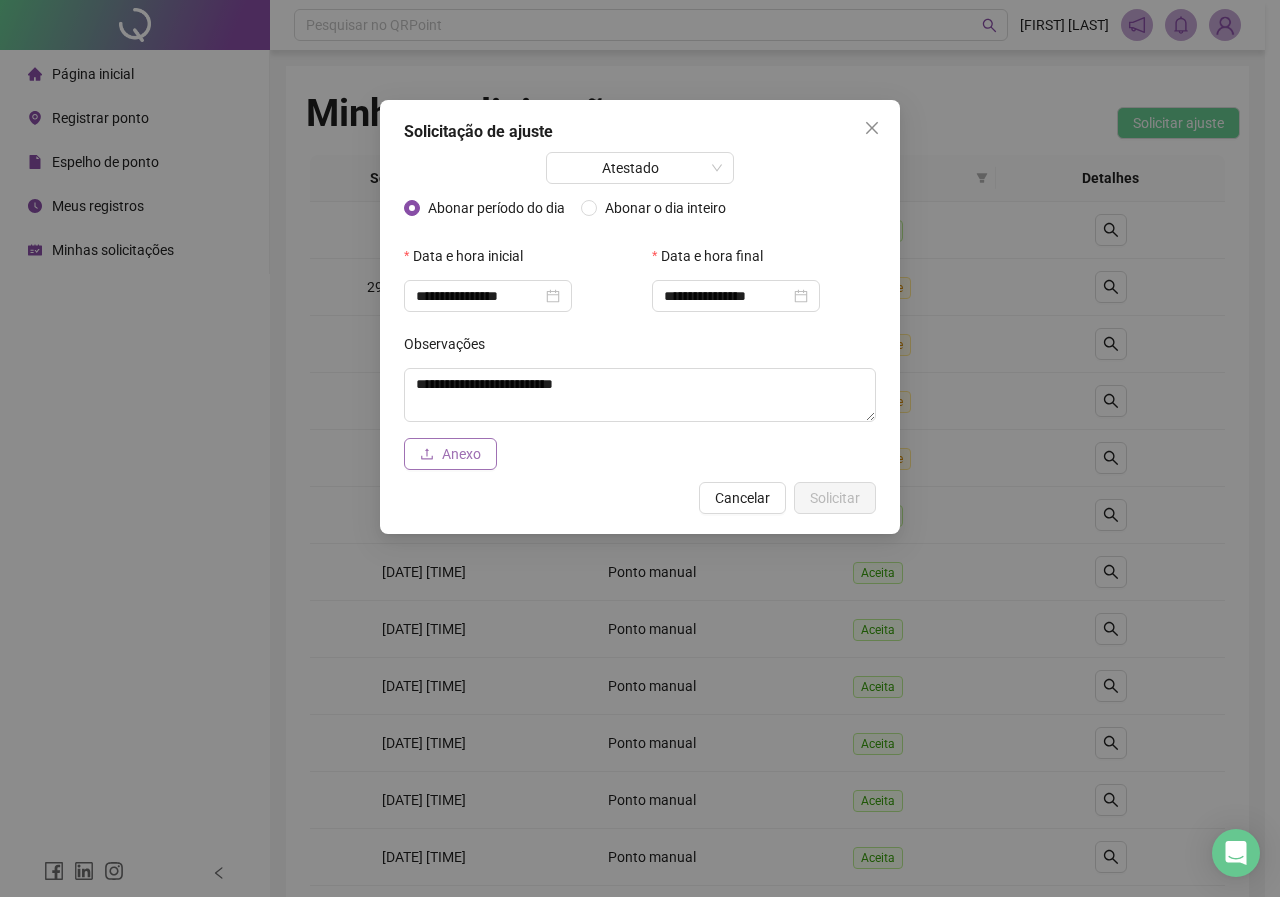 click on "Anexo" at bounding box center [461, 454] 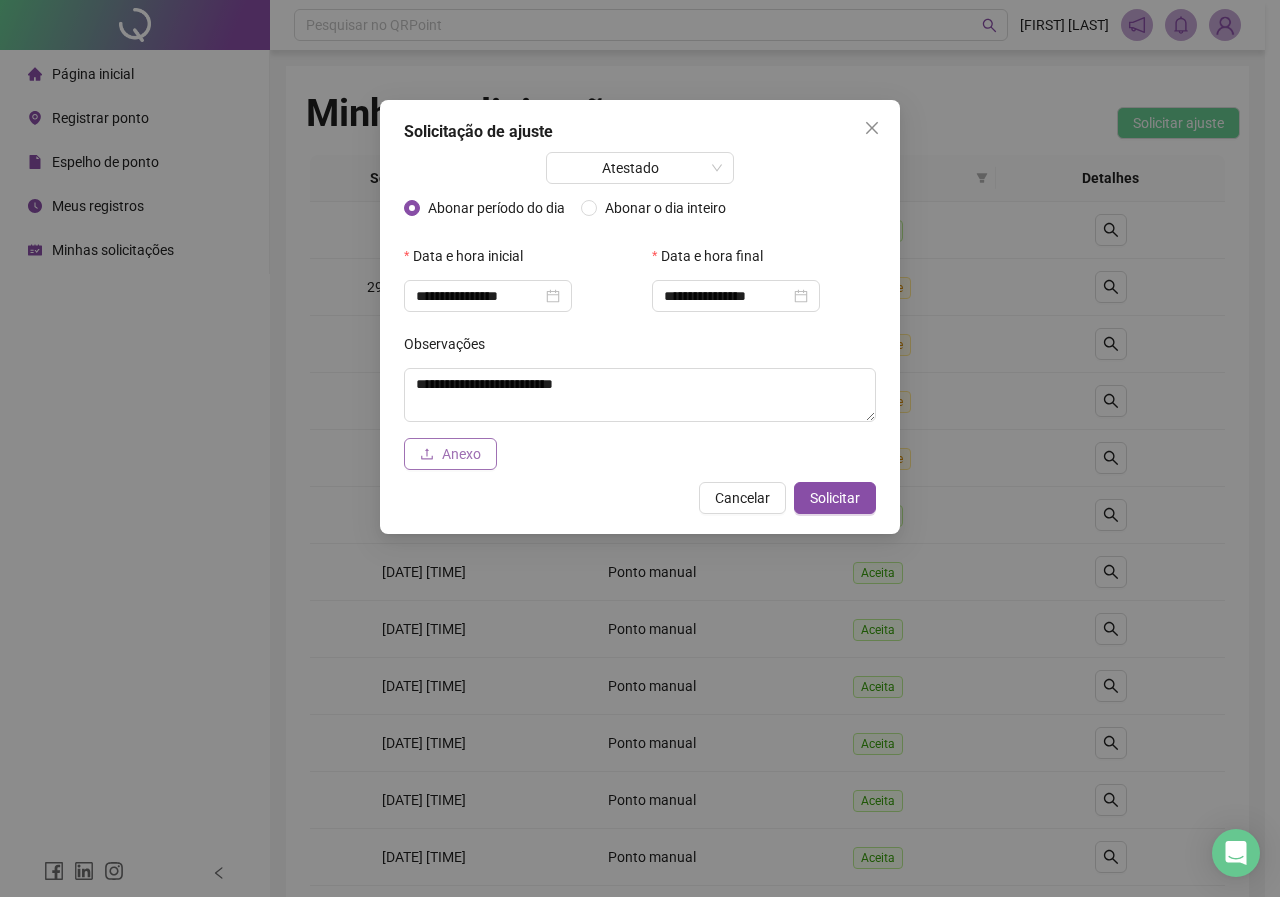 click on "Anexo" at bounding box center (461, 454) 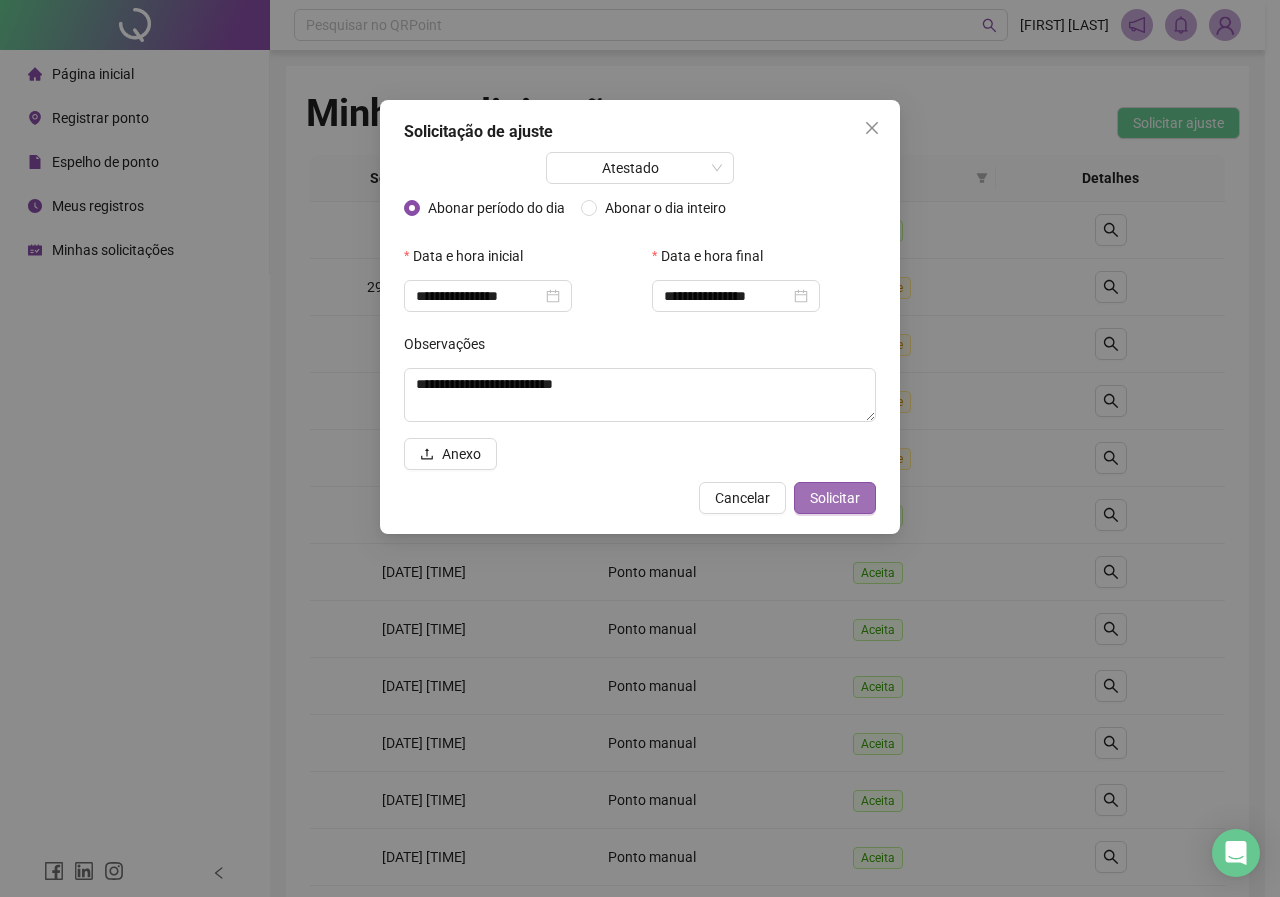 click on "Solicitar" at bounding box center (835, 498) 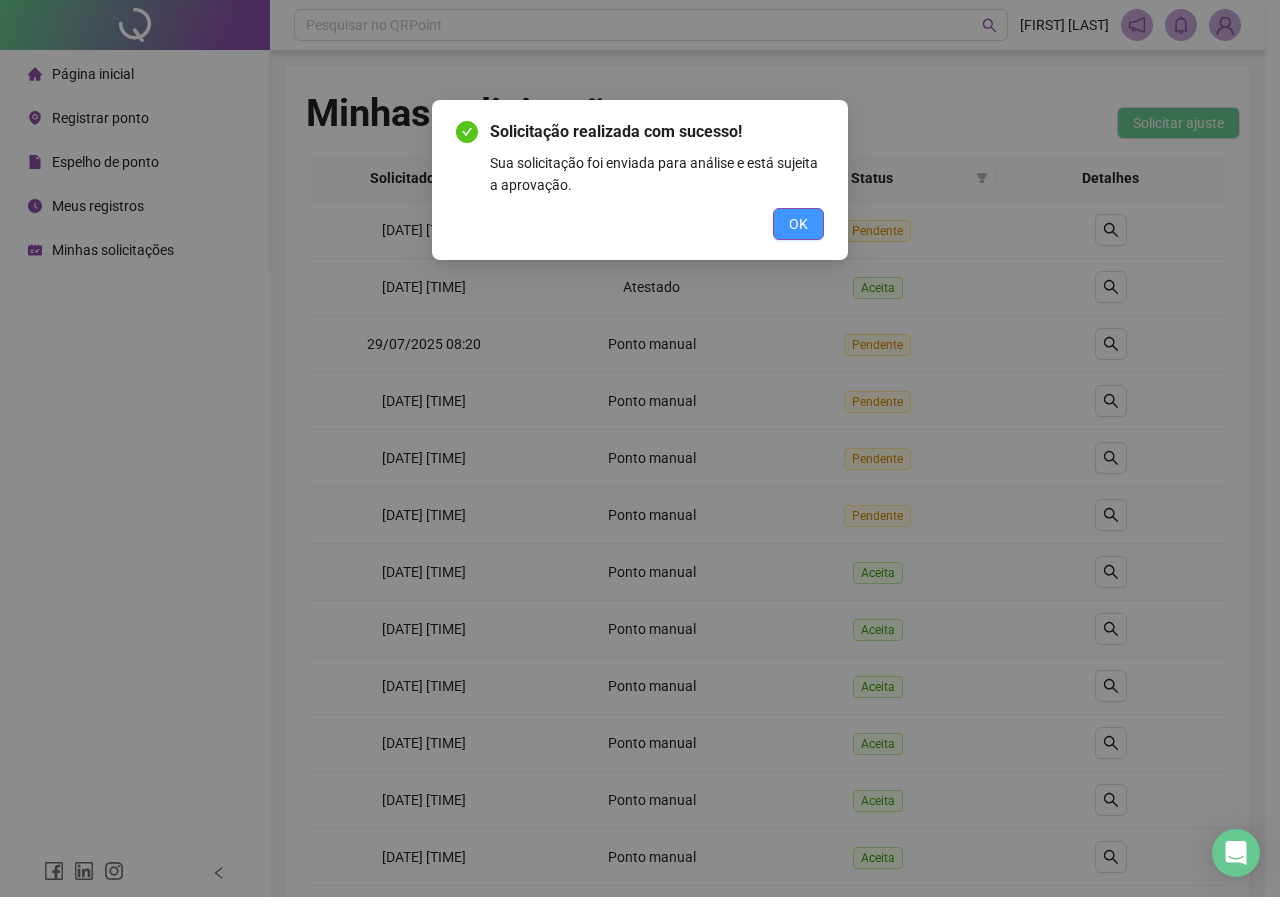 click on "OK" at bounding box center [798, 224] 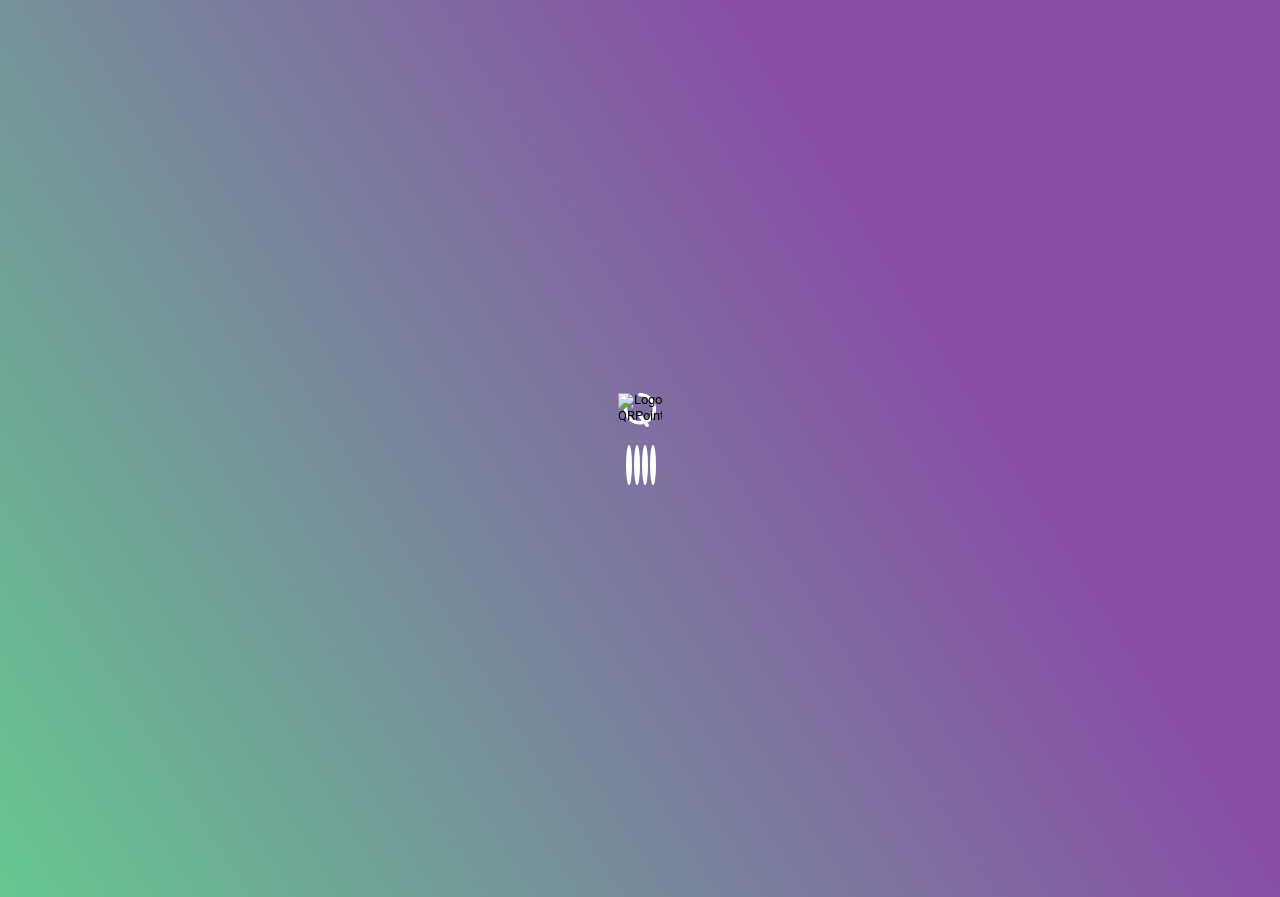 scroll, scrollTop: 0, scrollLeft: 0, axis: both 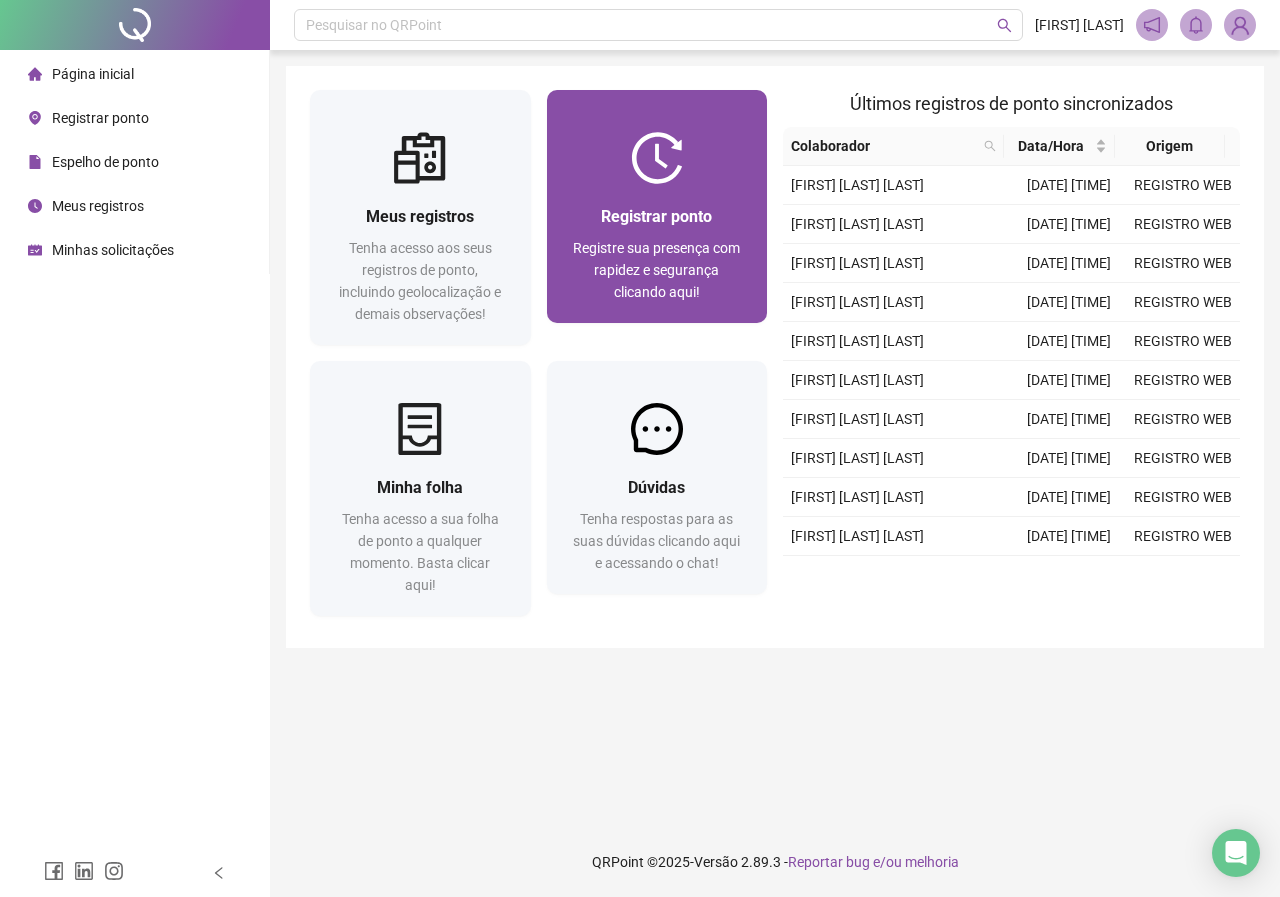 click on "Registrar ponto Registre sua presença com rapidez e segurança clicando aqui!" at bounding box center [657, 253] 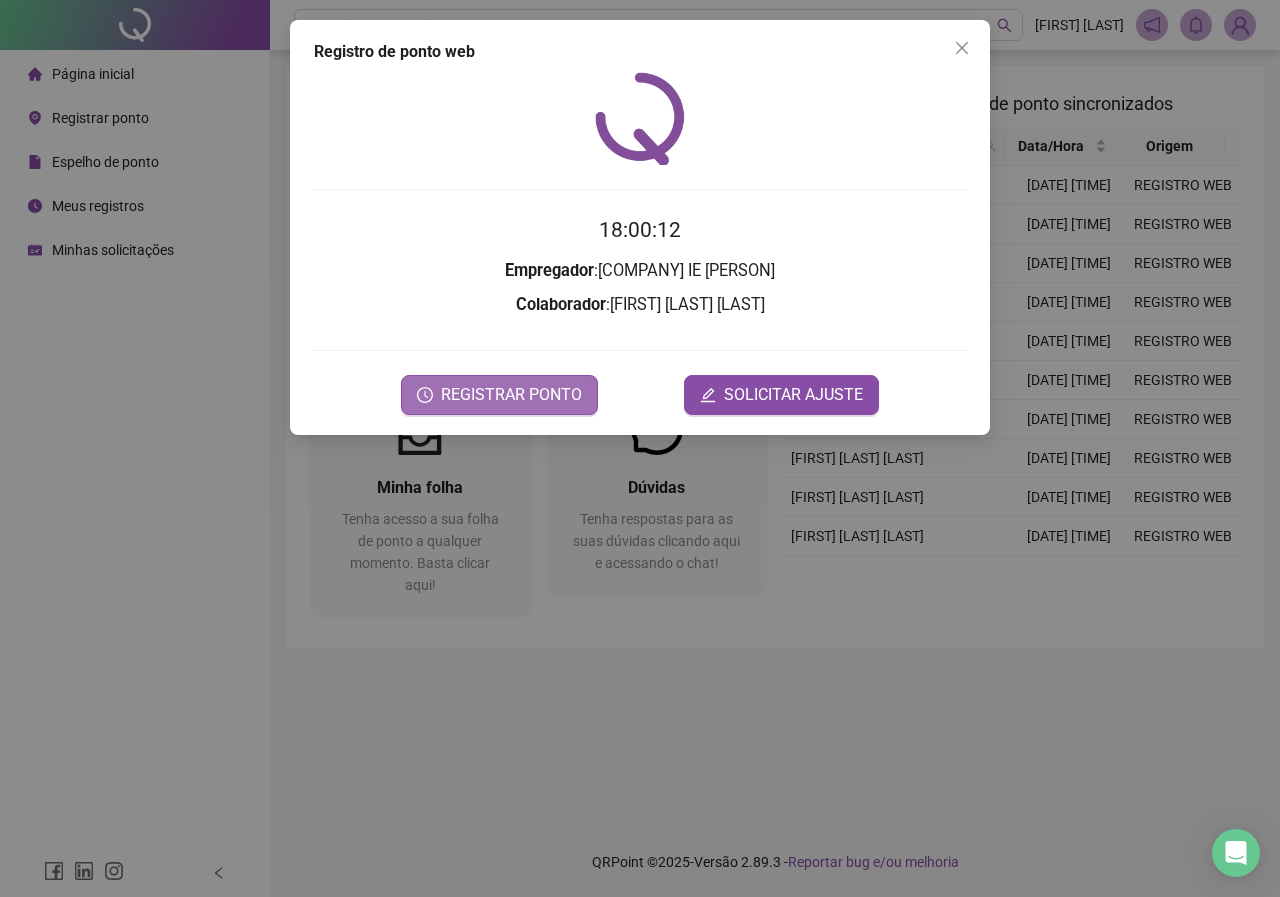 click on "REGISTRAR PONTO" at bounding box center (511, 395) 